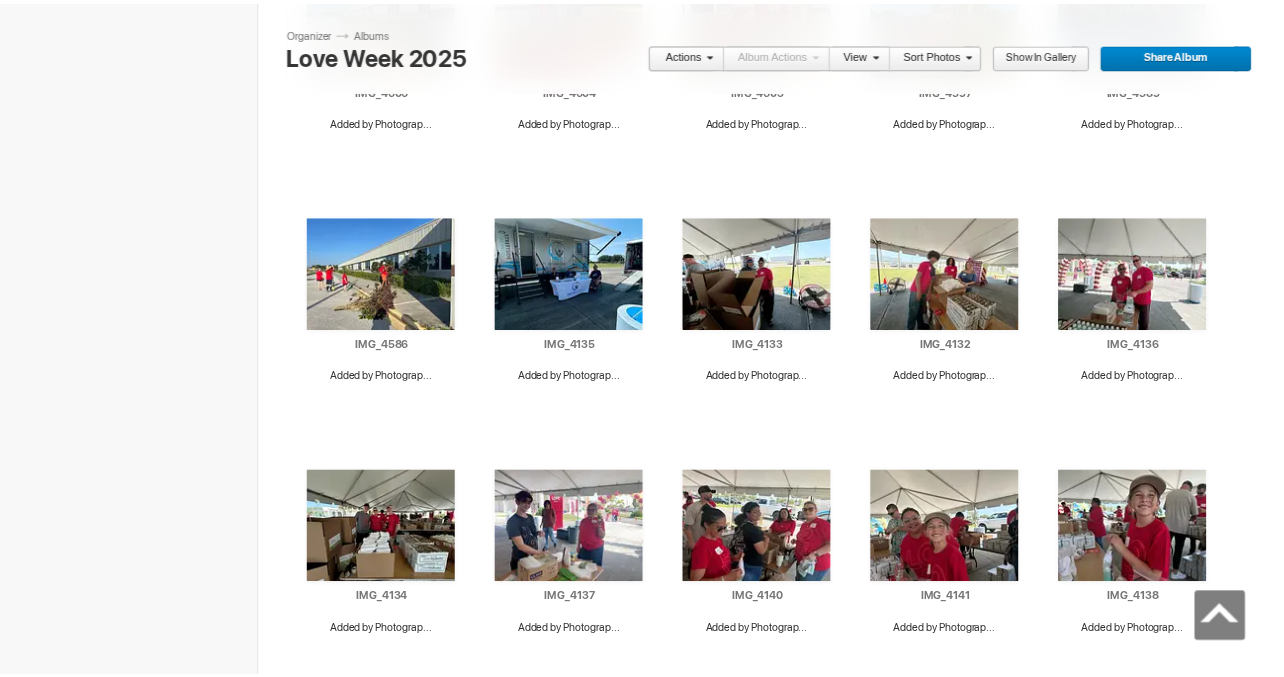 scroll, scrollTop: 2106, scrollLeft: 0, axis: vertical 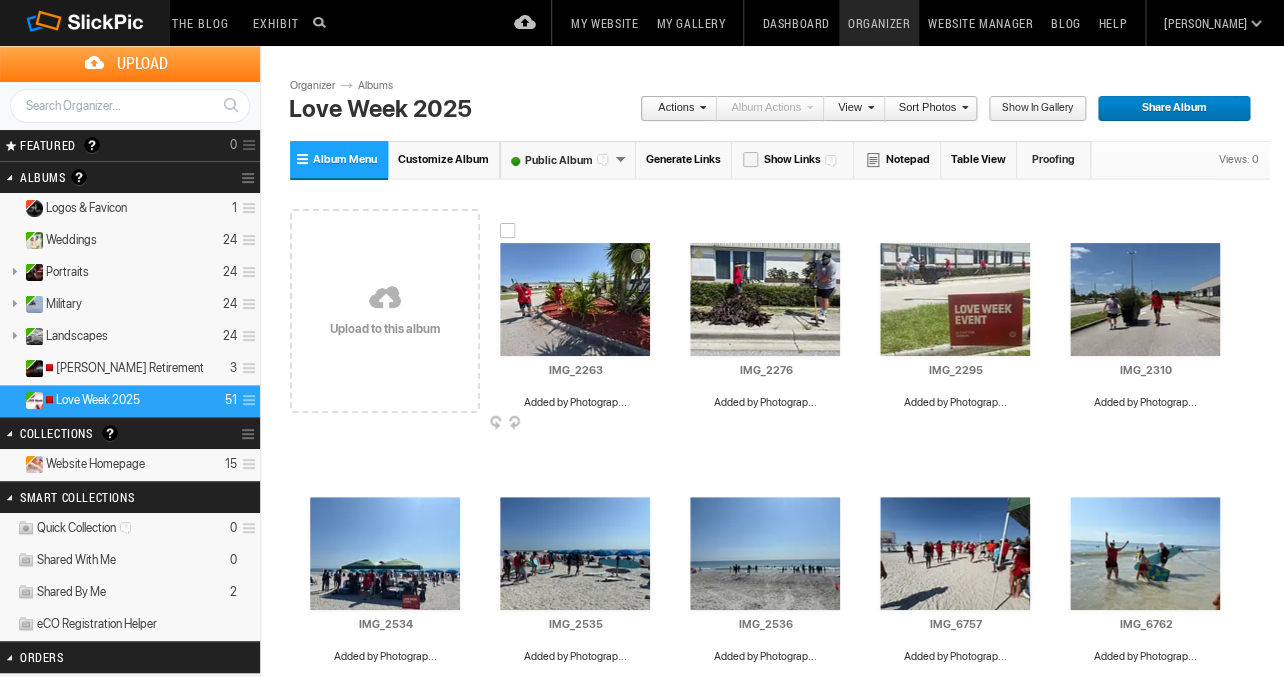 click at bounding box center [508, 231] 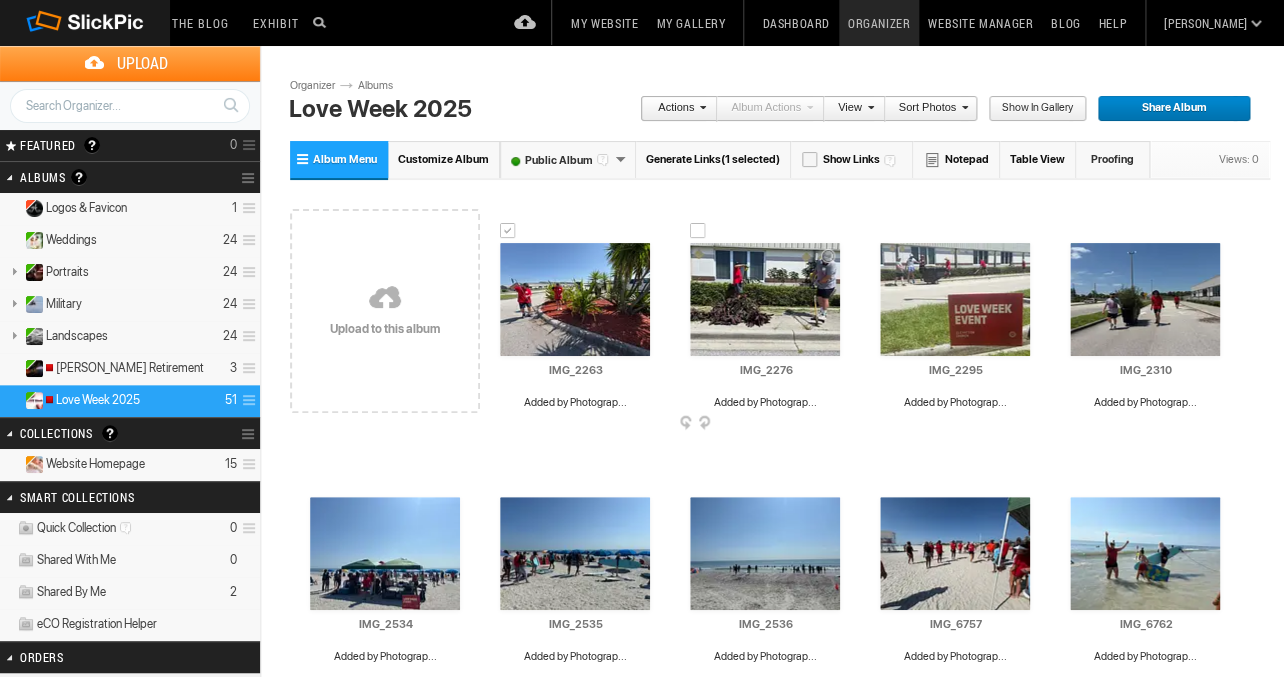 click at bounding box center (698, 231) 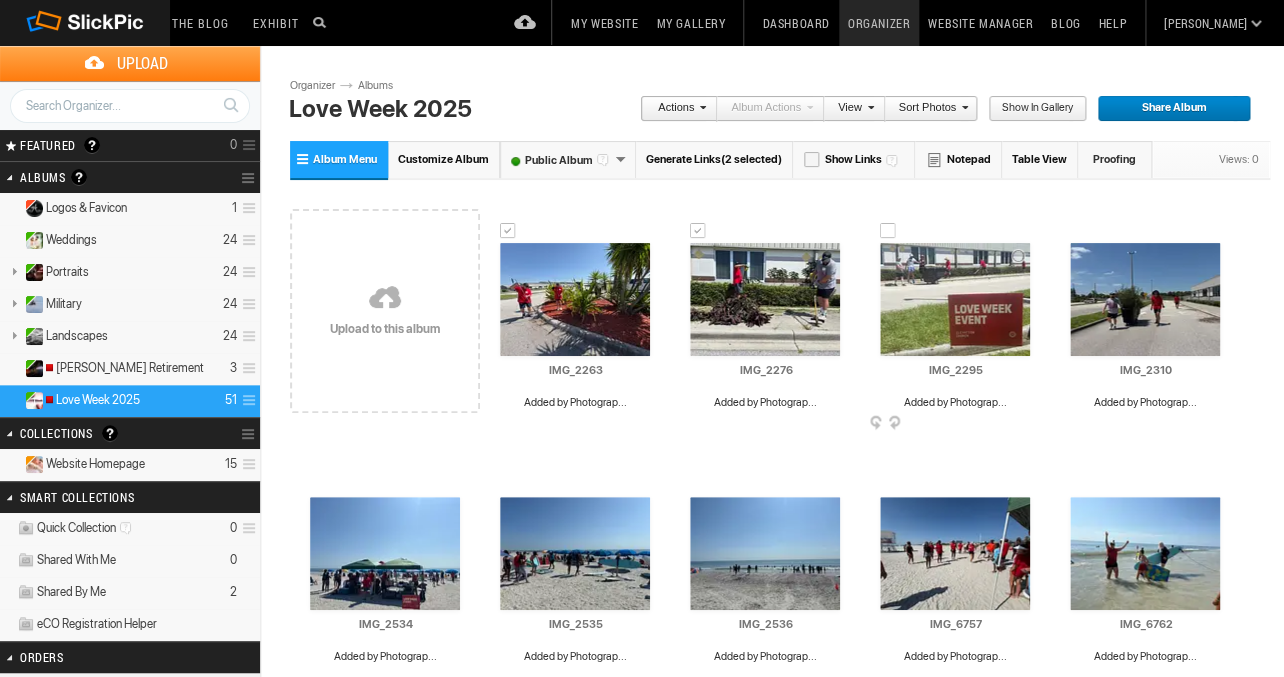 click at bounding box center (888, 231) 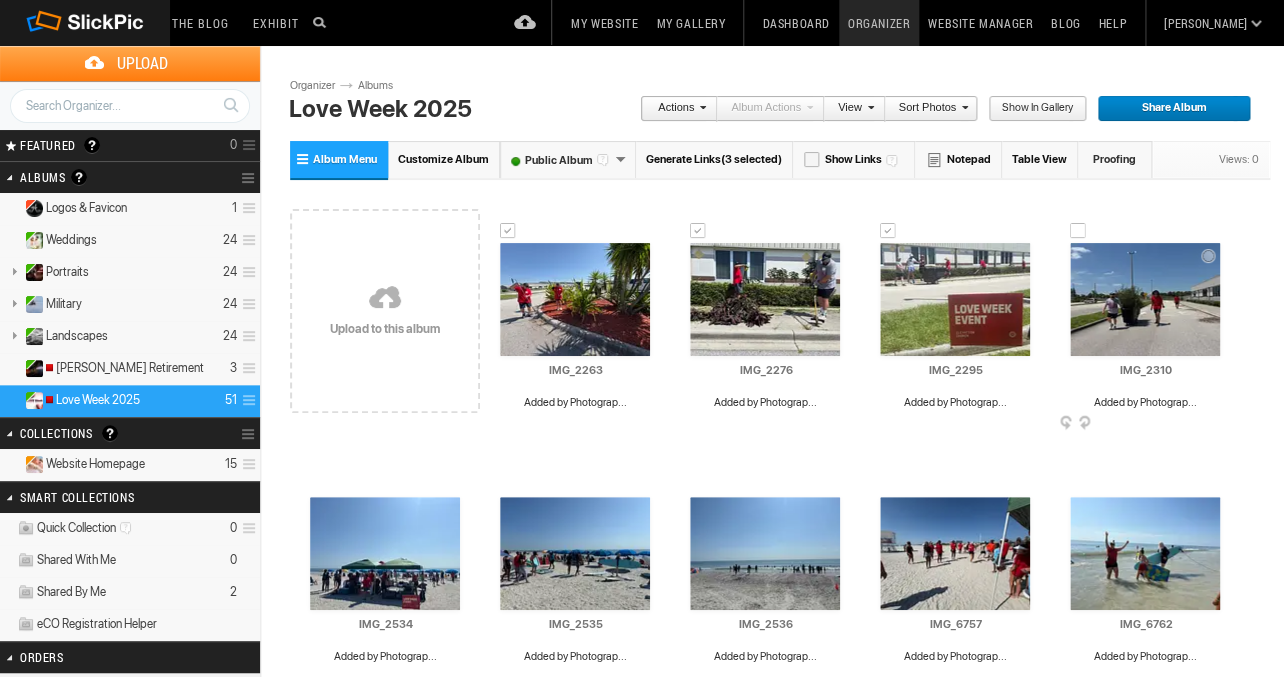 click on "Drop your photos here Upload to this album
AI IMG_2263 Added by Photograp...
HTML:
Direct:
Forum:
Photo ID:
22762363
More..." at bounding box center [780, 1581] 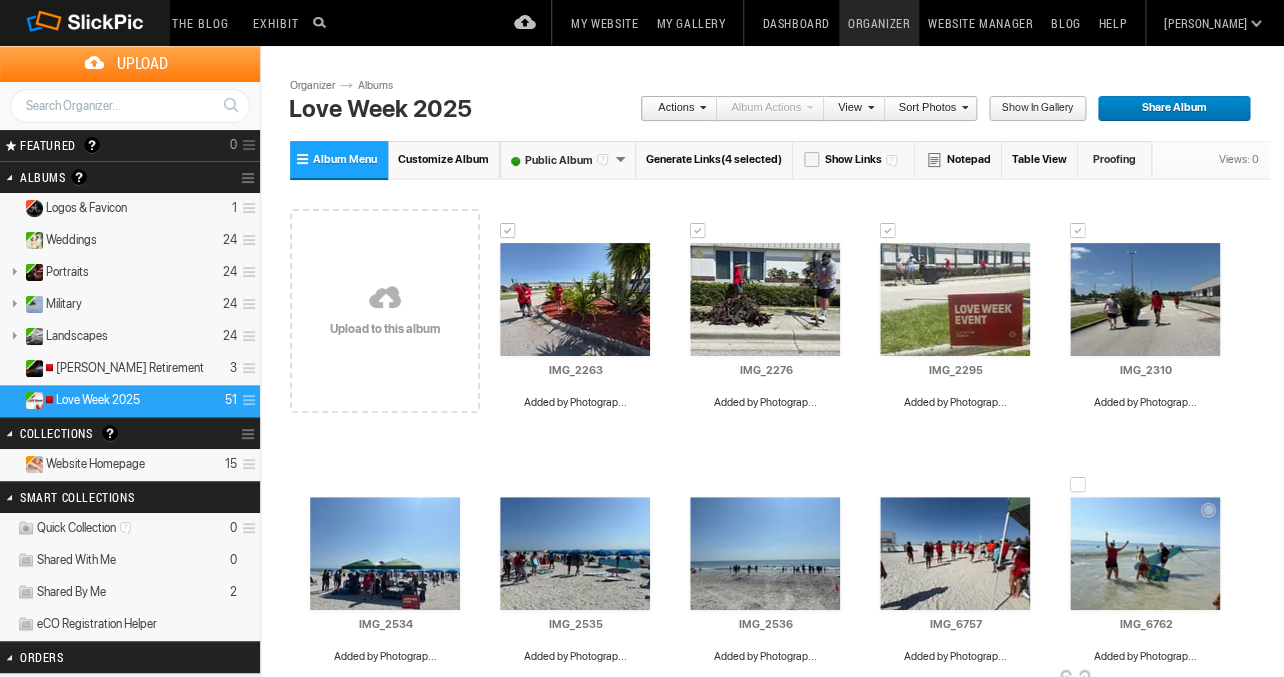 click at bounding box center (1078, 485) 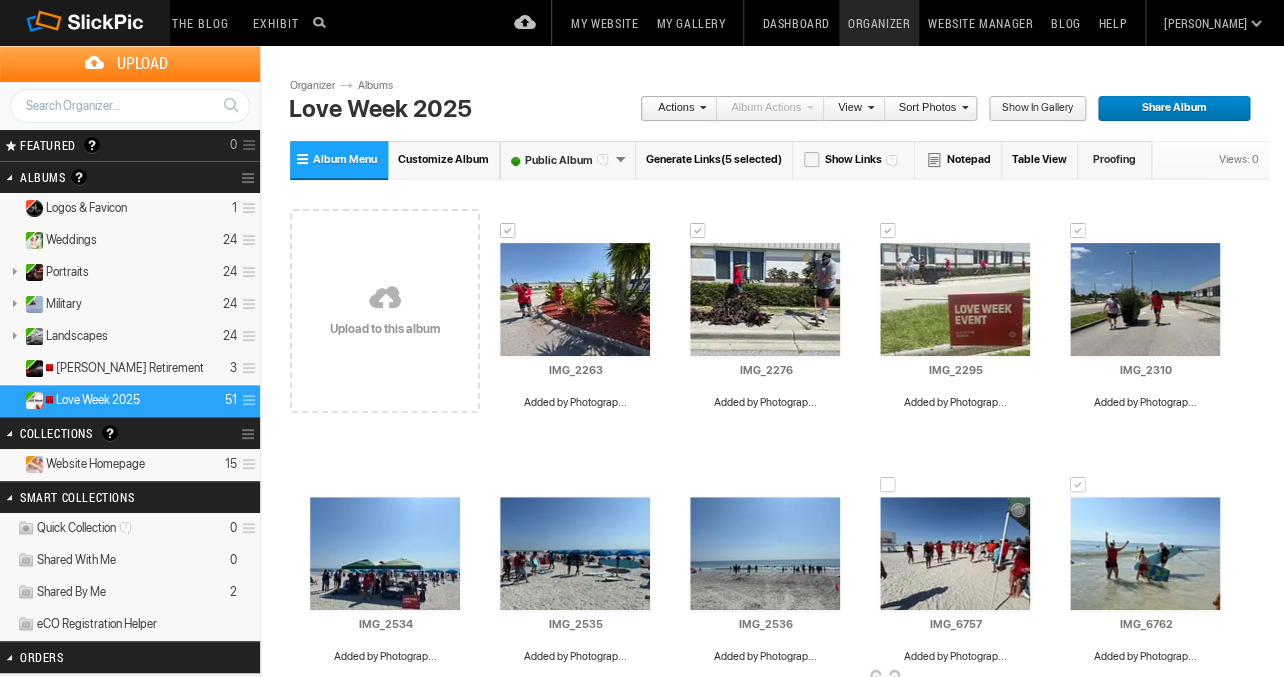 click at bounding box center [888, 485] 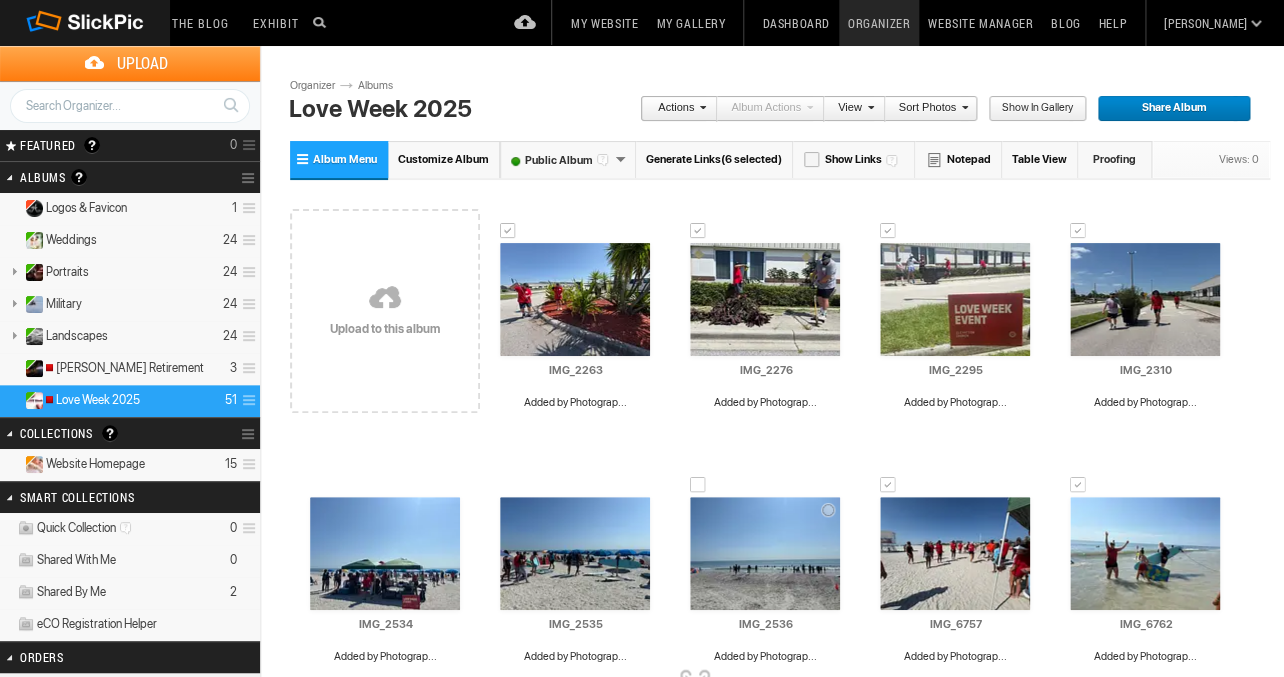 click at bounding box center [698, 485] 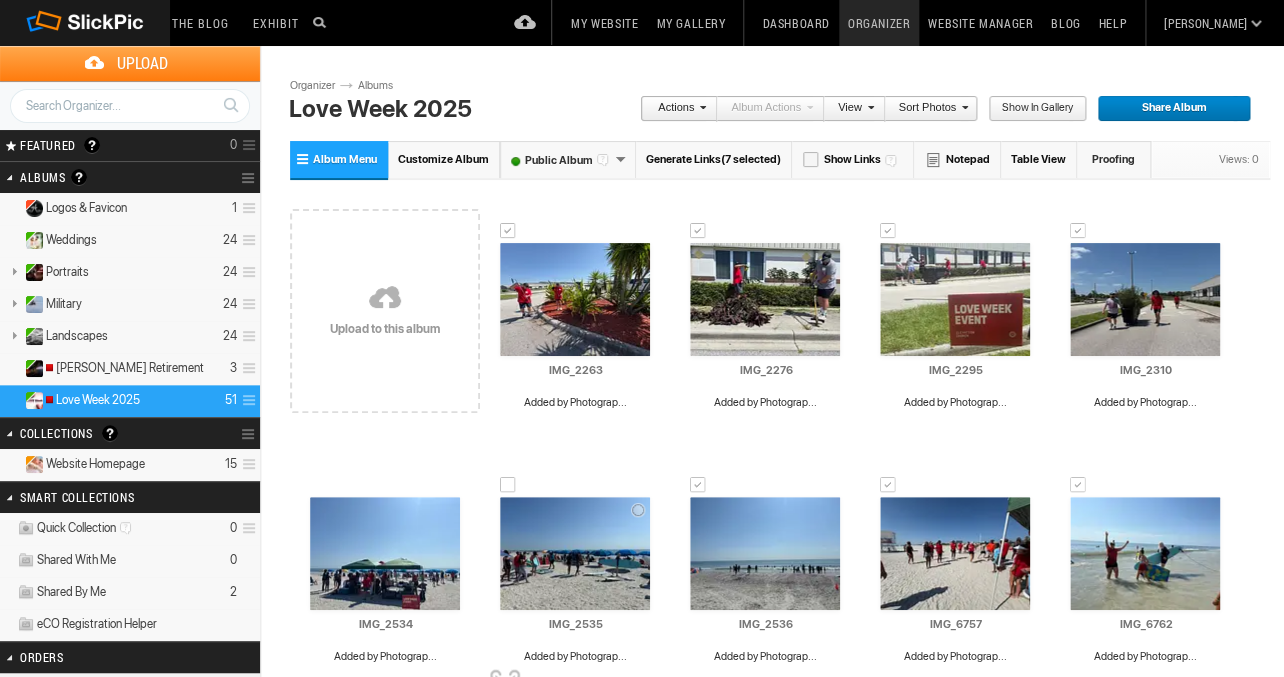 click at bounding box center [508, 485] 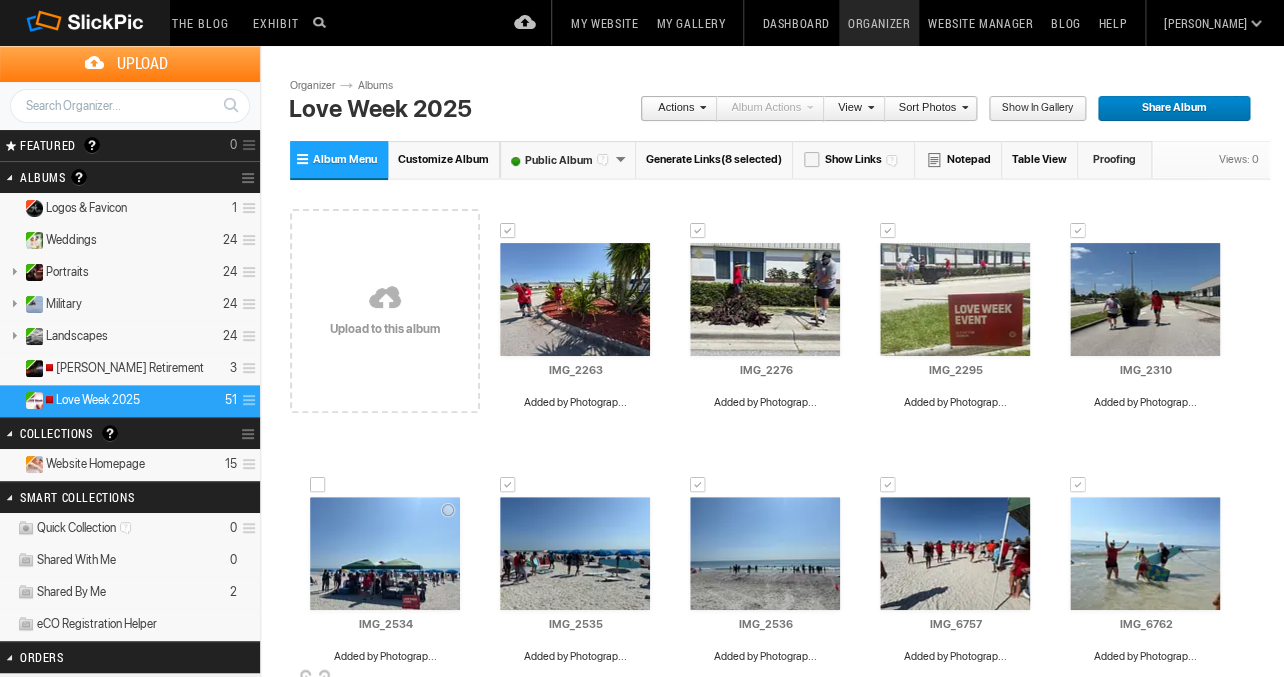 click at bounding box center [318, 485] 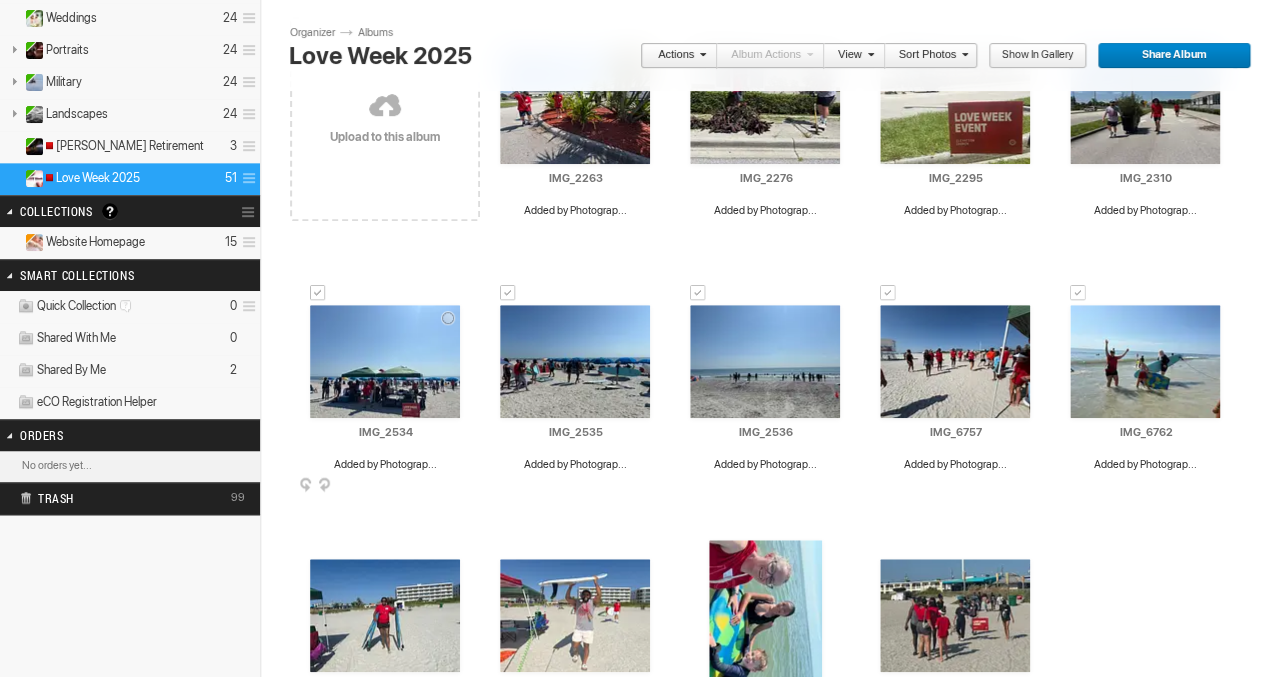 scroll, scrollTop: 240, scrollLeft: 0, axis: vertical 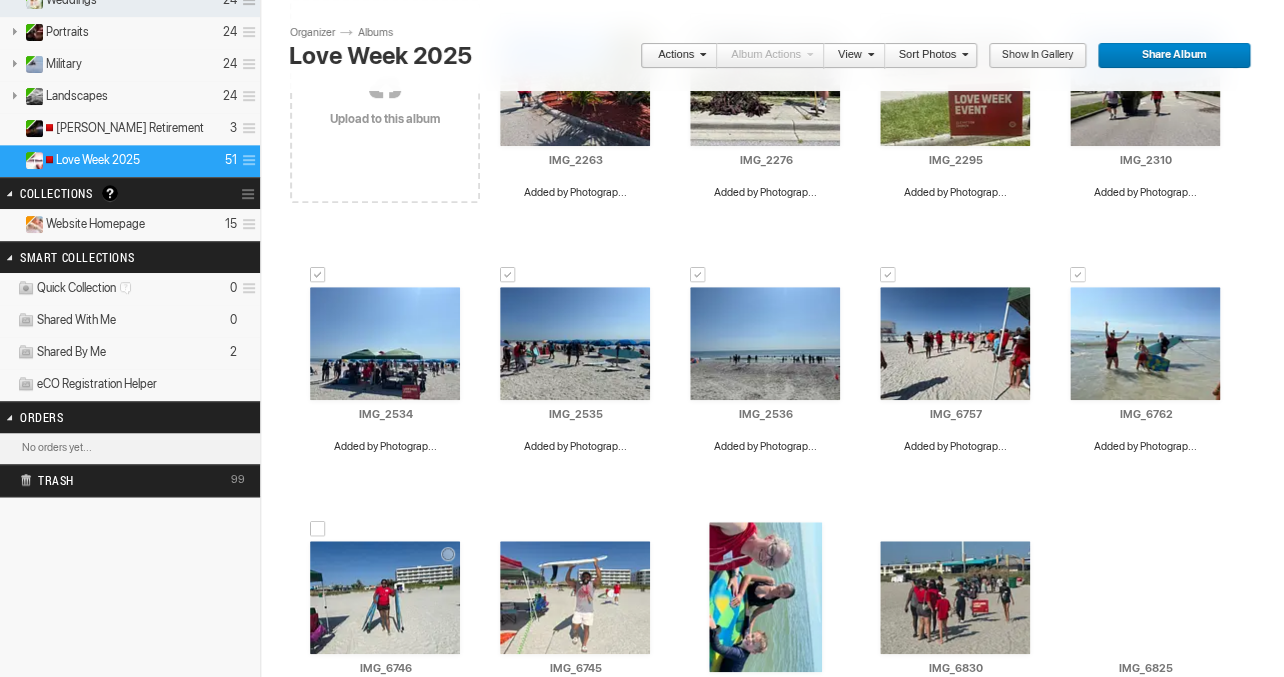 click at bounding box center [318, 529] 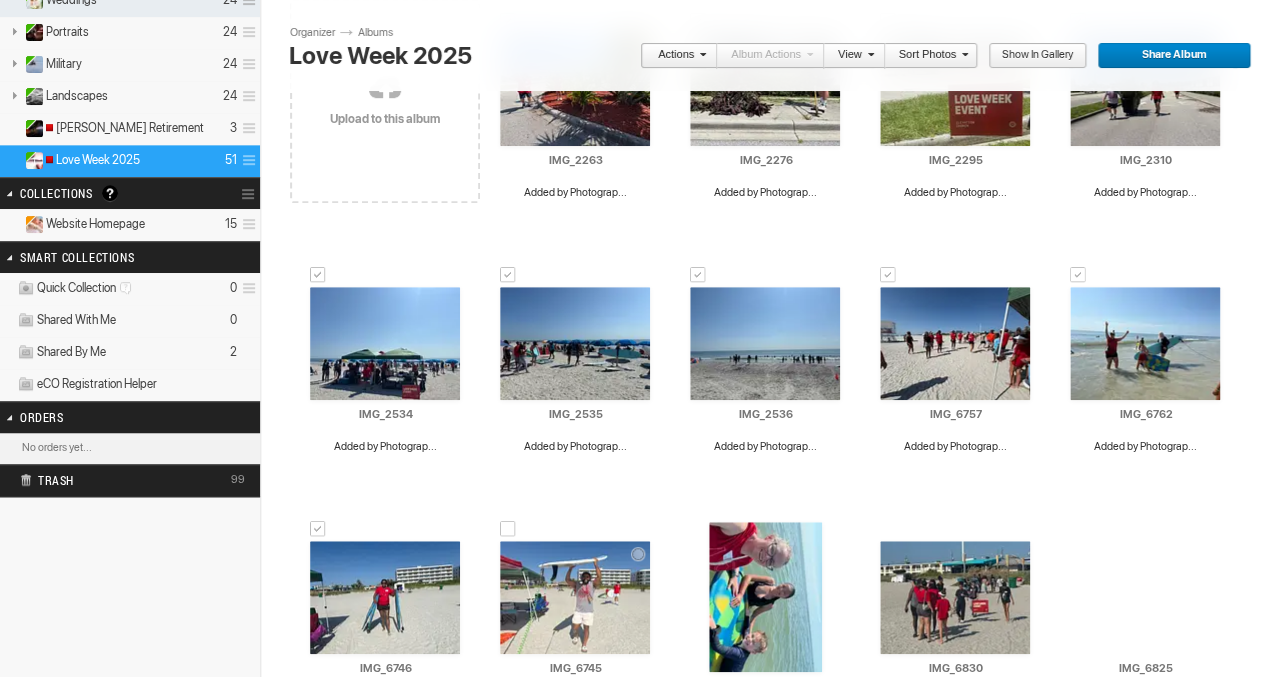 click at bounding box center (508, 529) 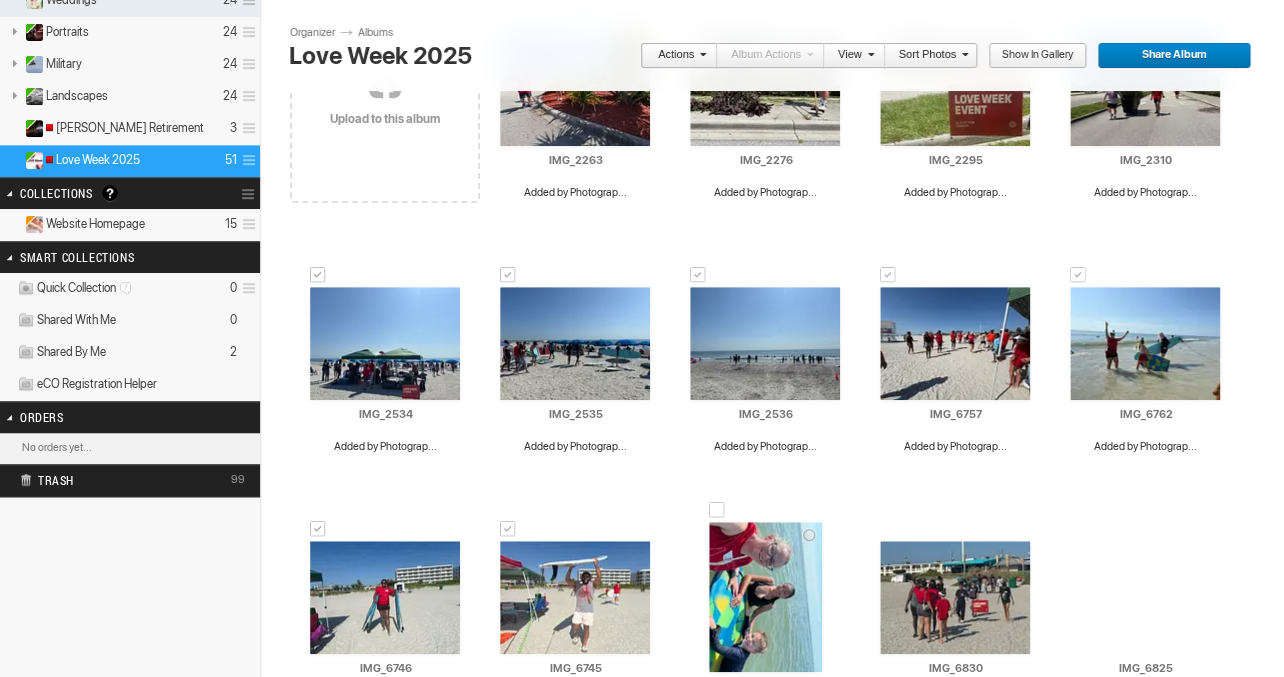 click at bounding box center [717, 510] 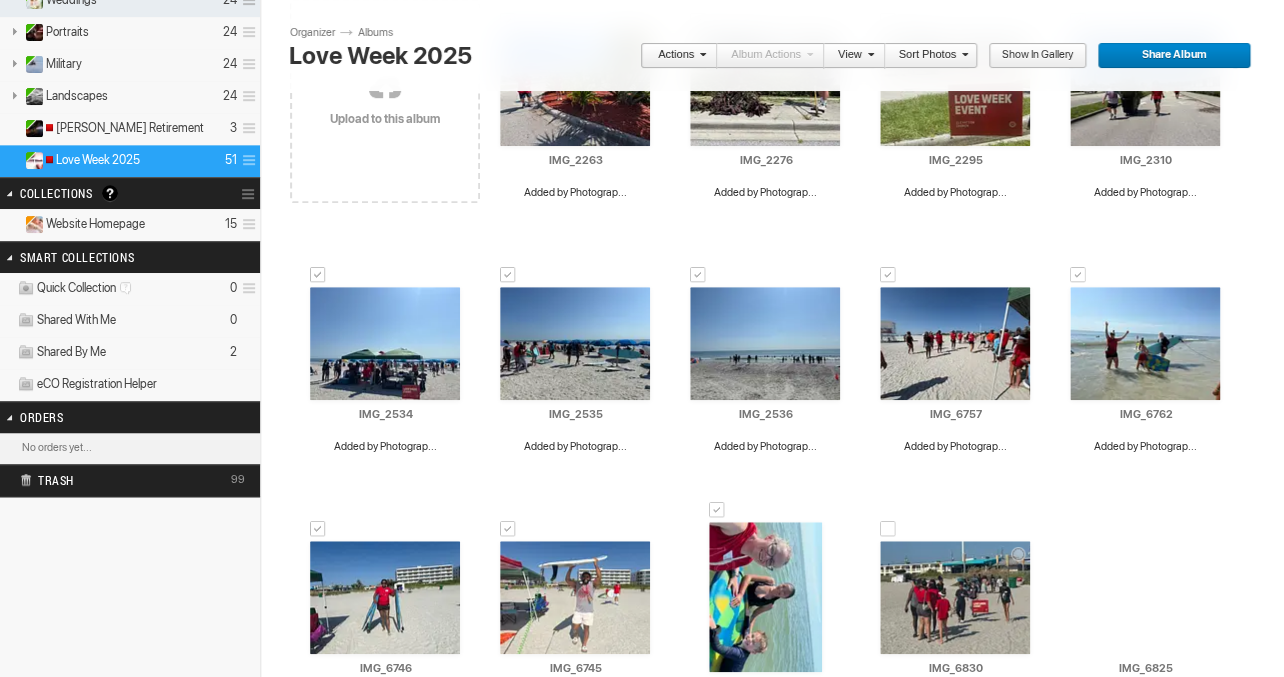 click at bounding box center [888, 529] 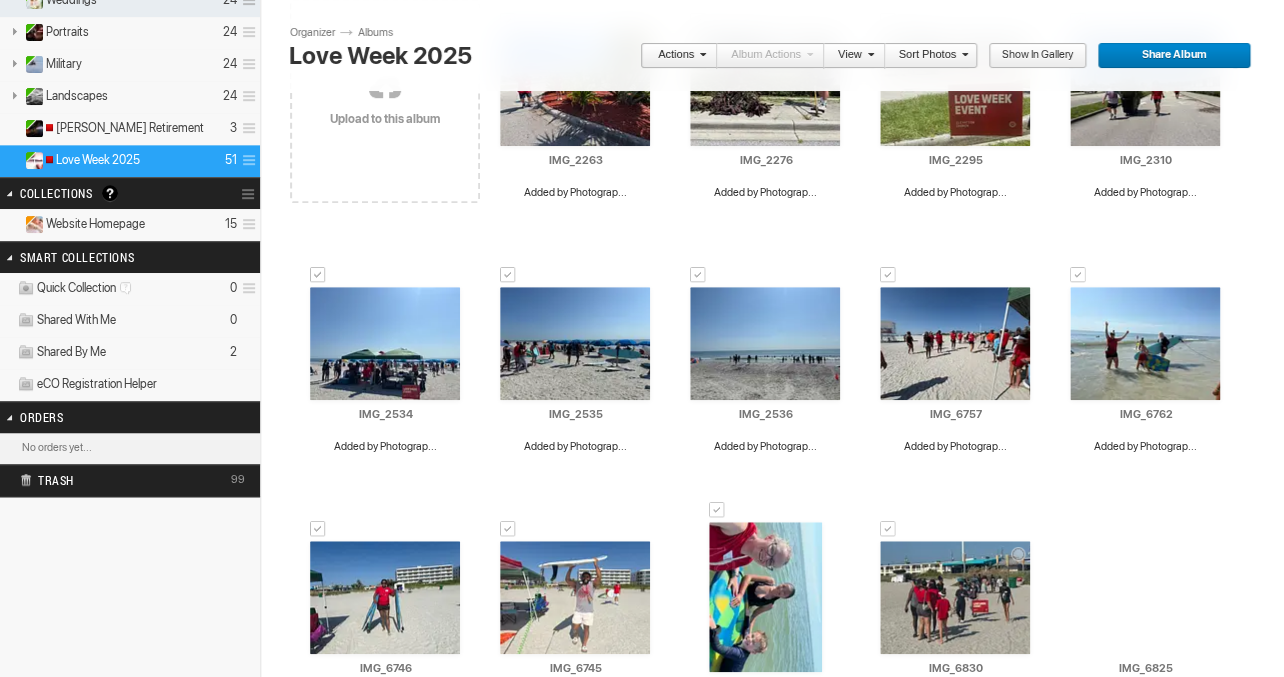 scroll, scrollTop: 416, scrollLeft: 0, axis: vertical 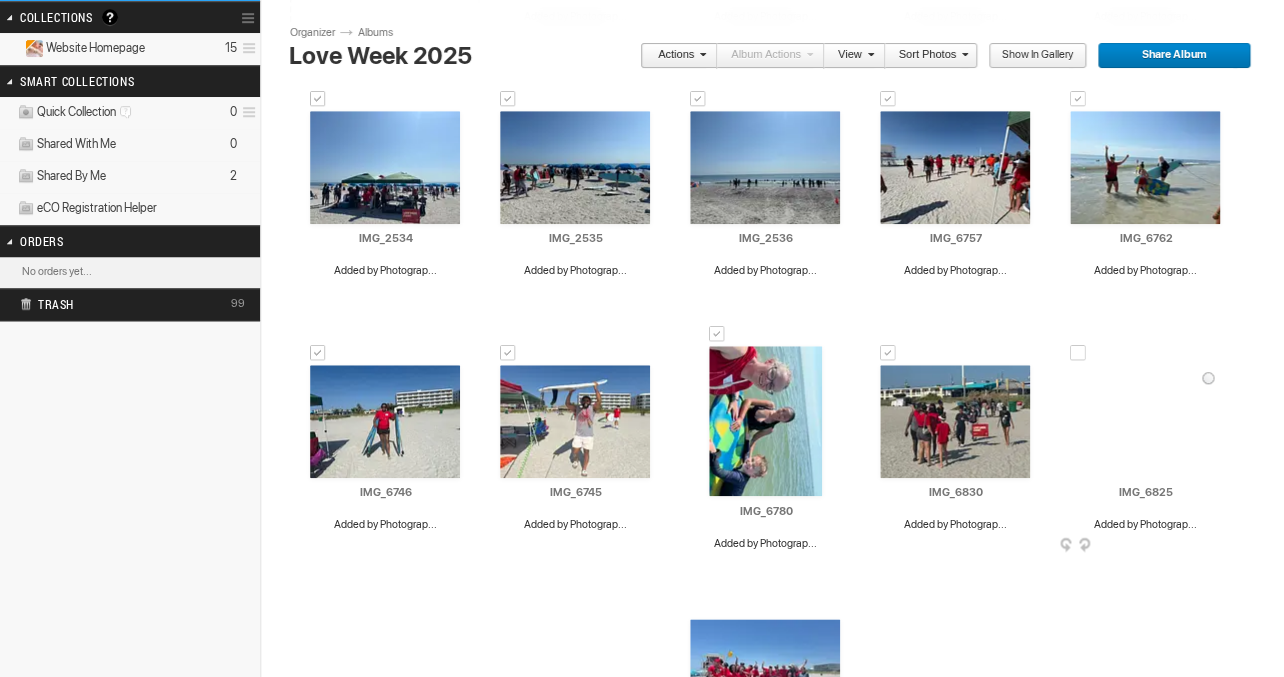 click at bounding box center [1078, 353] 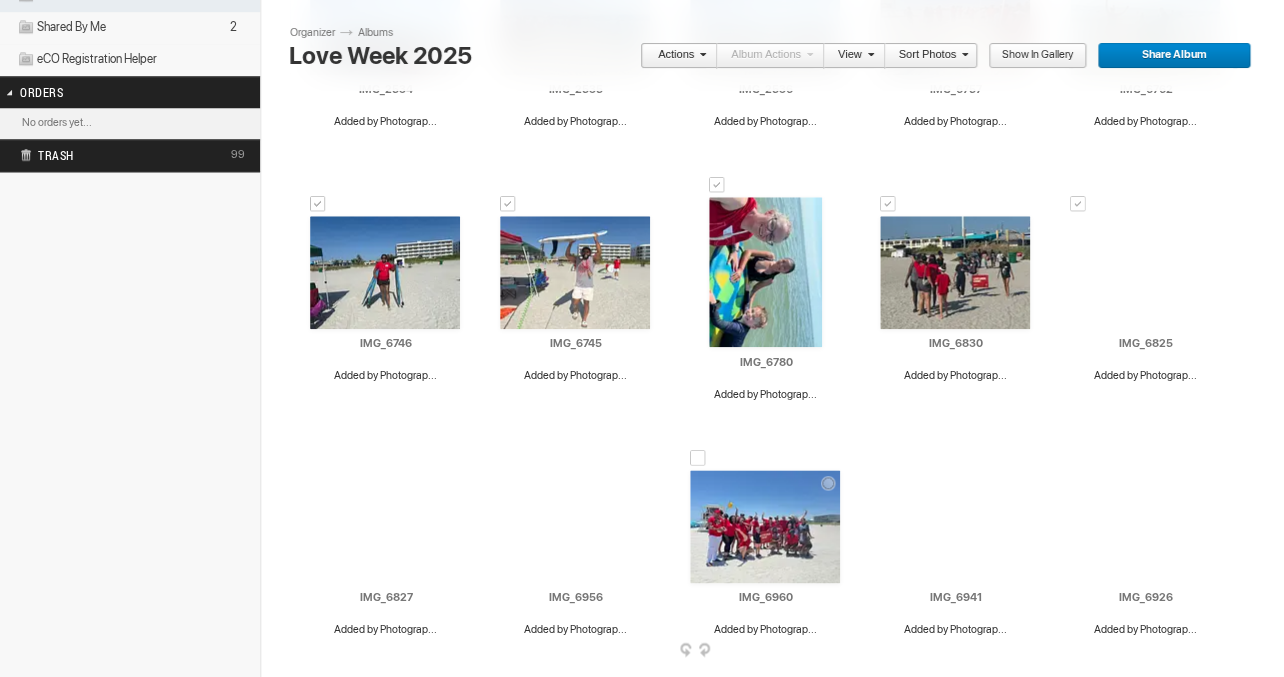 scroll, scrollTop: 656, scrollLeft: 0, axis: vertical 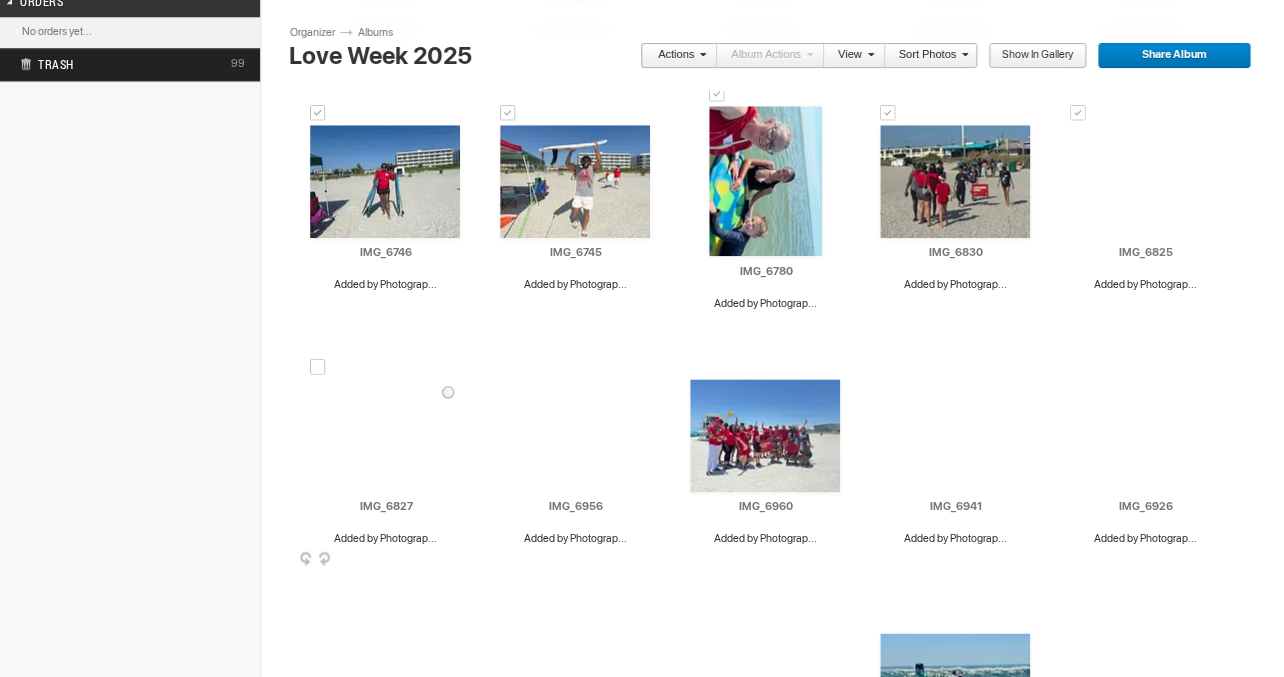 click at bounding box center [318, 367] 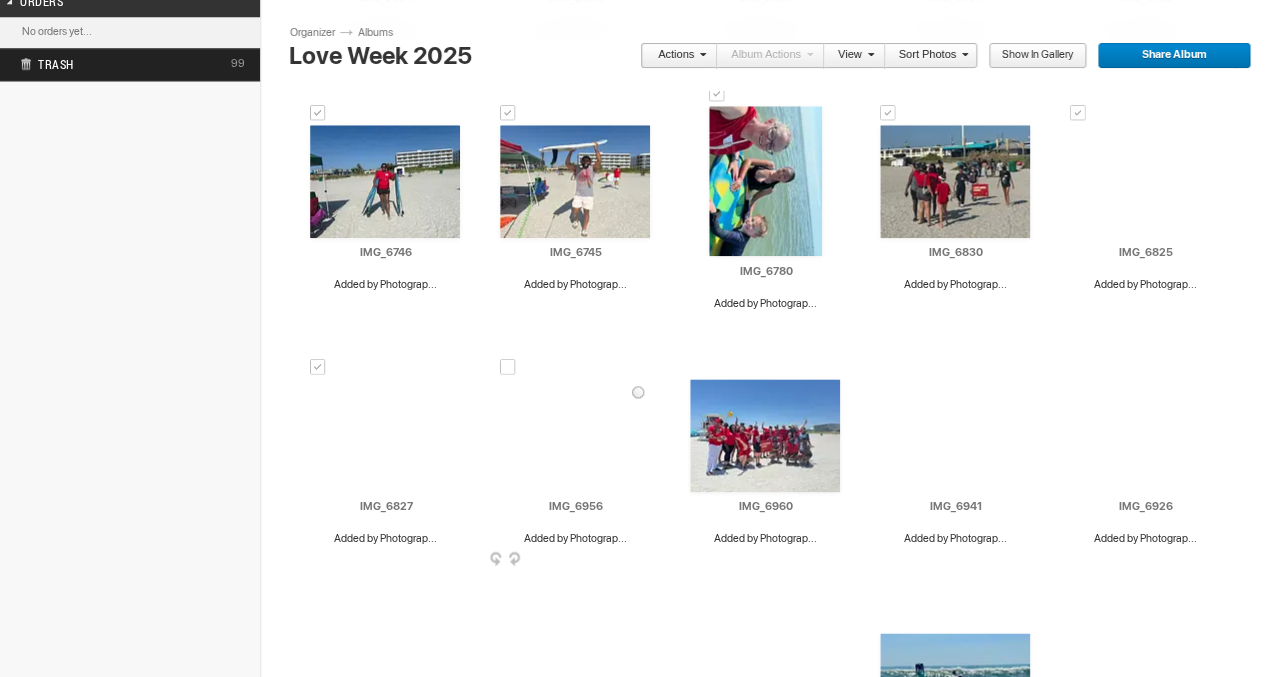 click at bounding box center [508, 367] 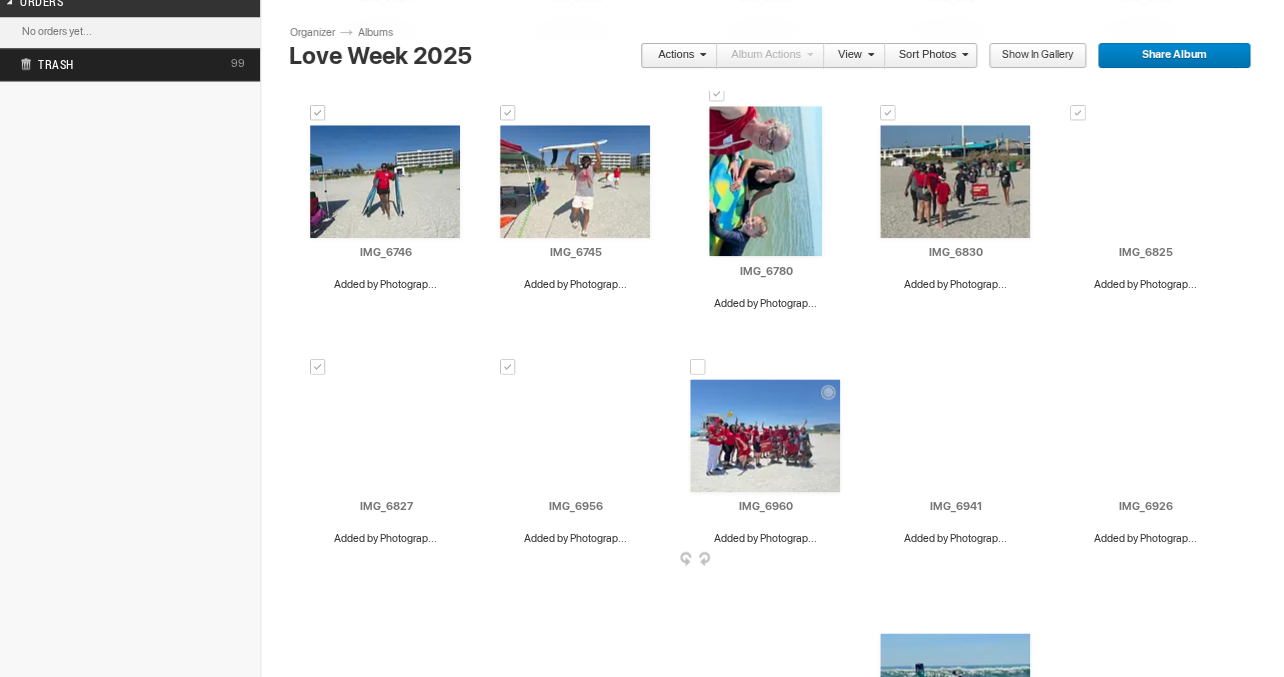 click at bounding box center [698, 367] 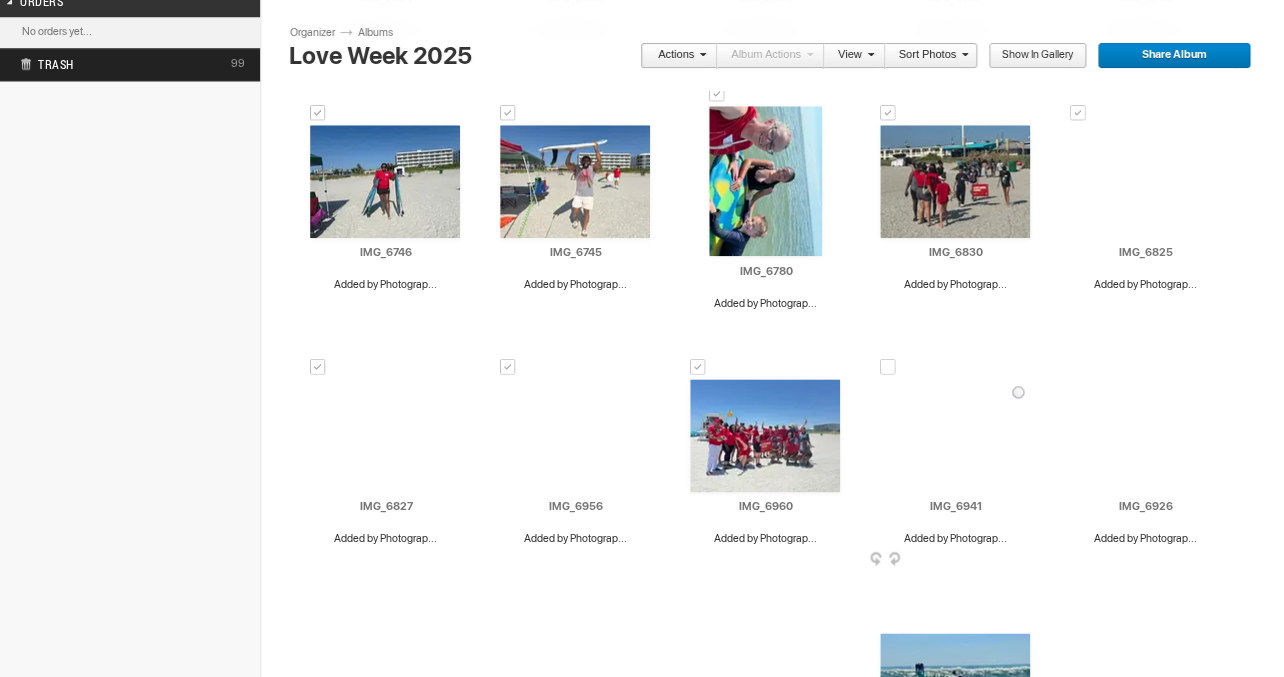 click at bounding box center [888, 367] 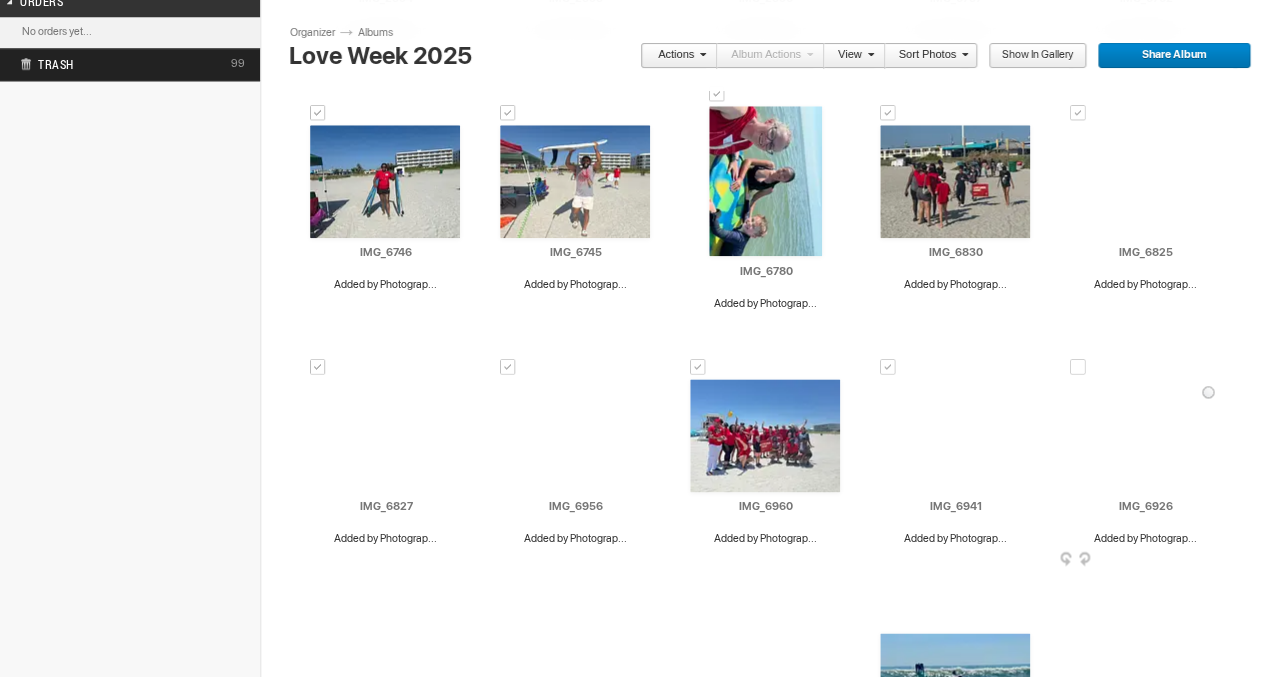 click at bounding box center [1078, 367] 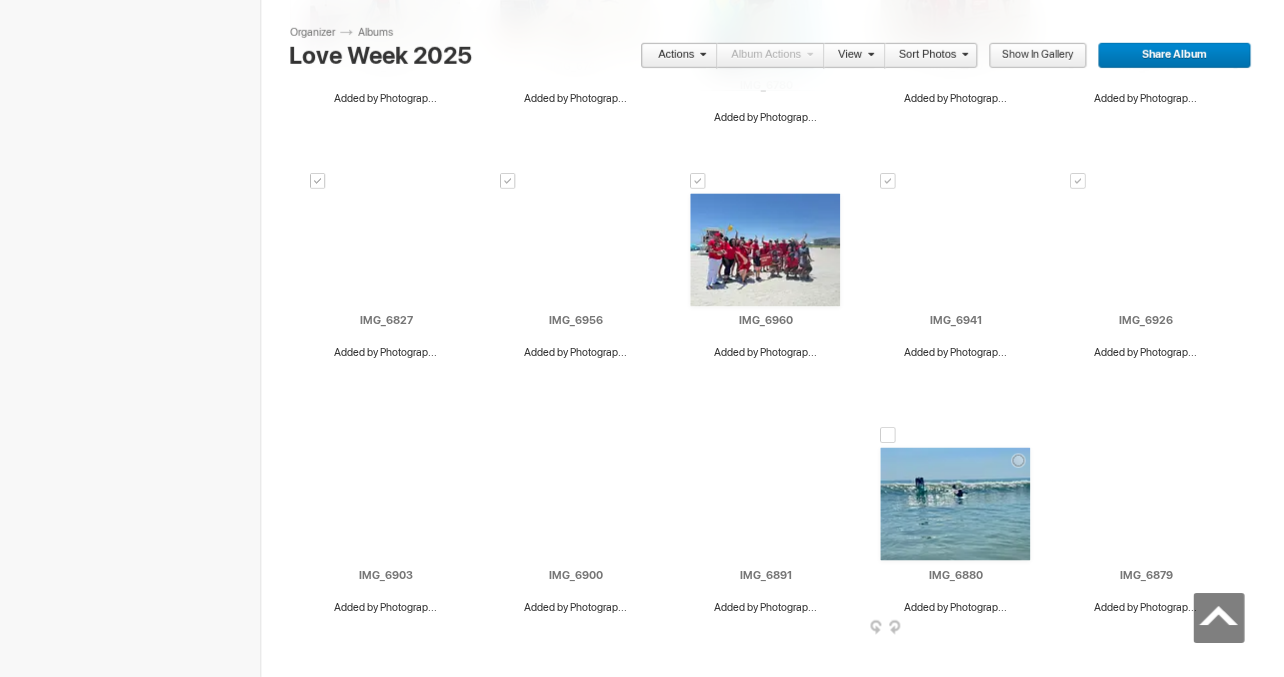 scroll, scrollTop: 848, scrollLeft: 0, axis: vertical 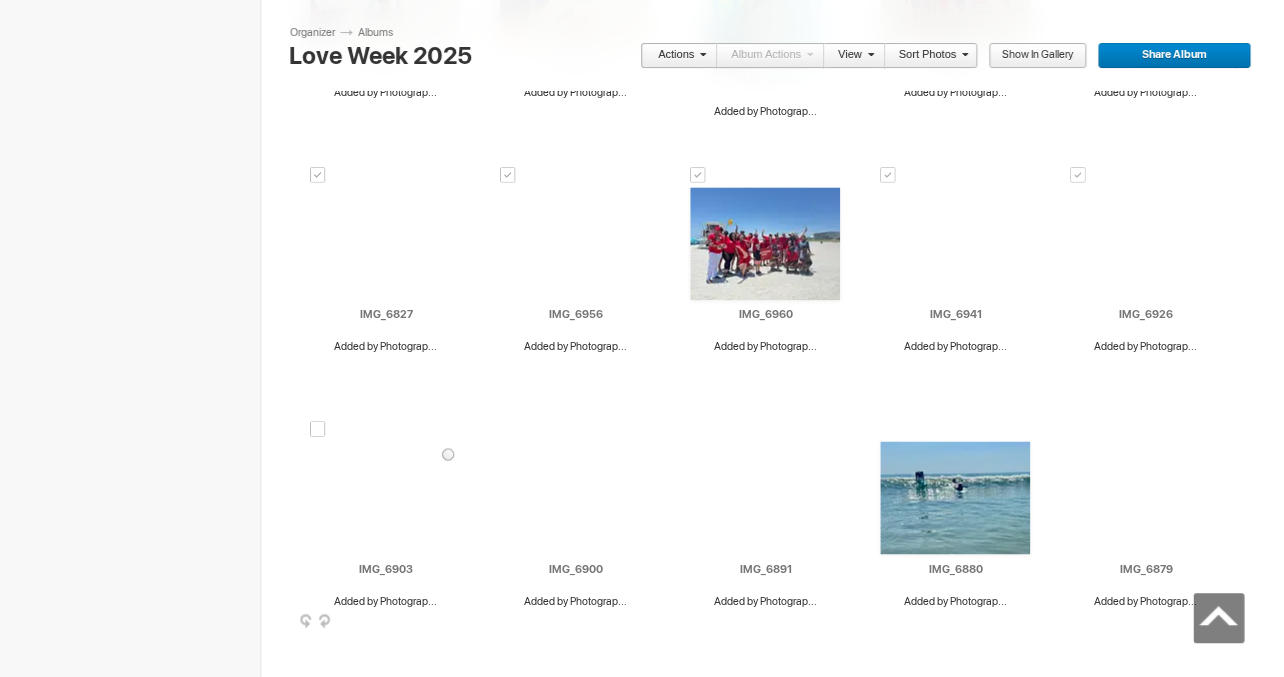 click at bounding box center (318, 429) 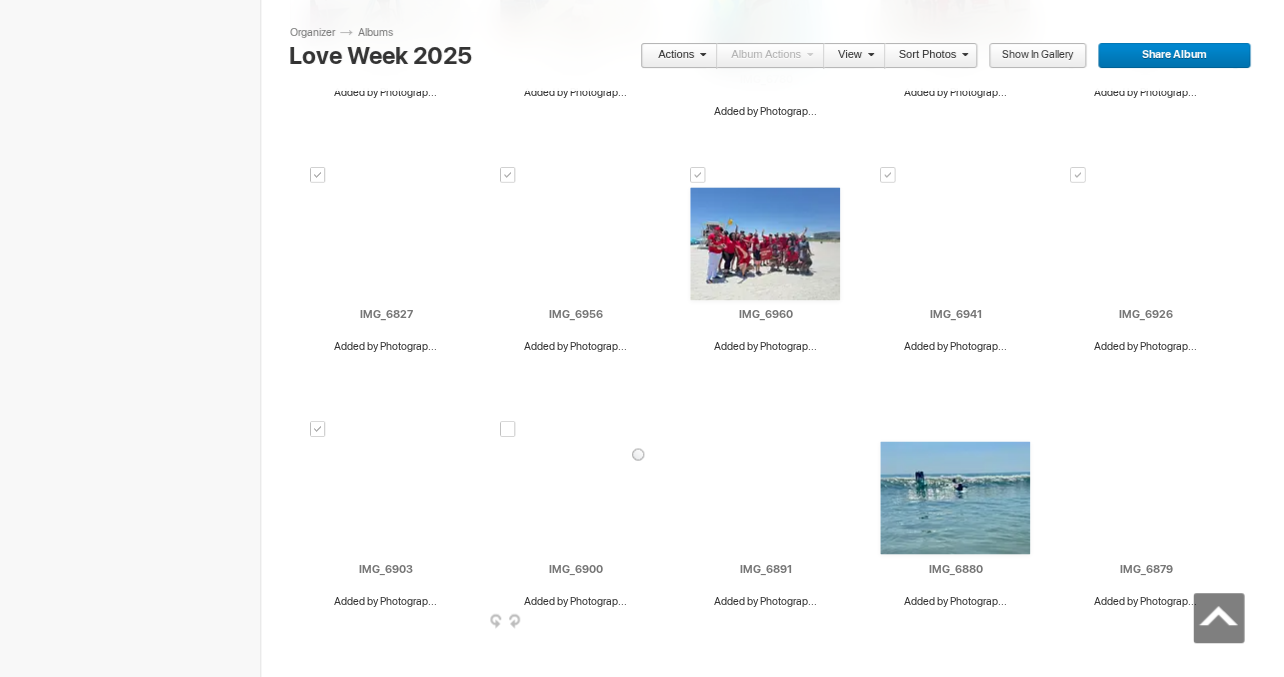 click at bounding box center (508, 429) 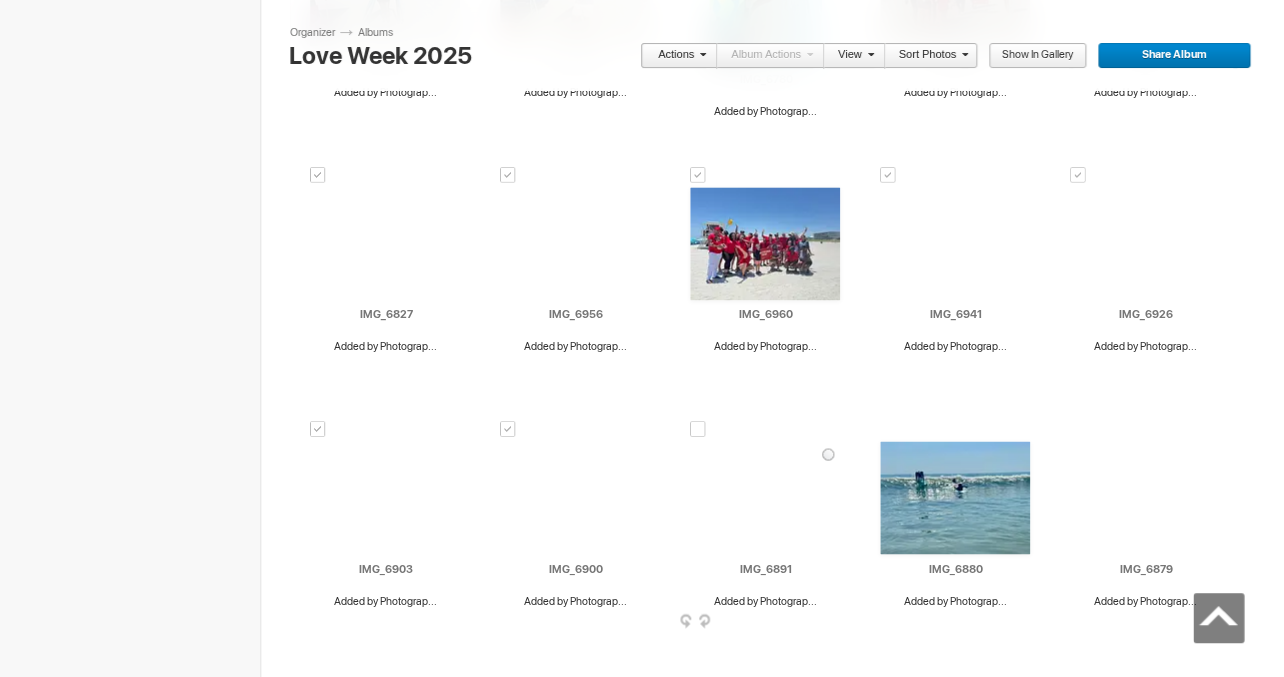 click at bounding box center [698, 429] 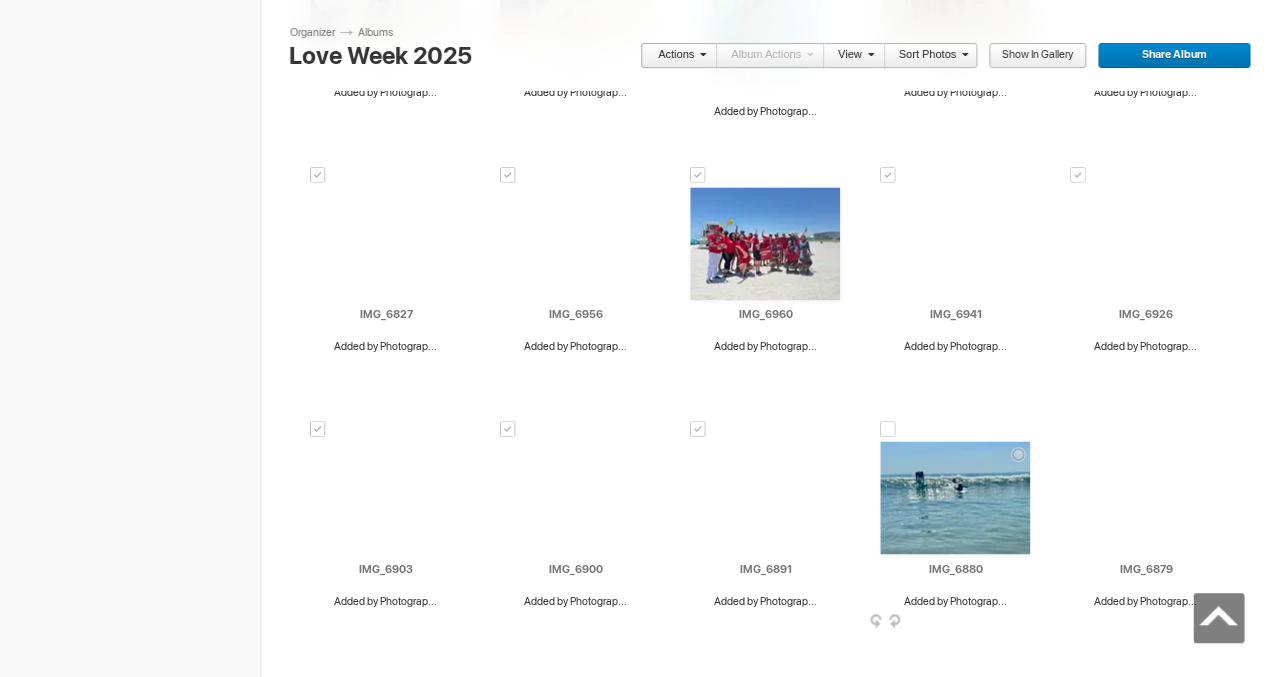 click at bounding box center [888, 429] 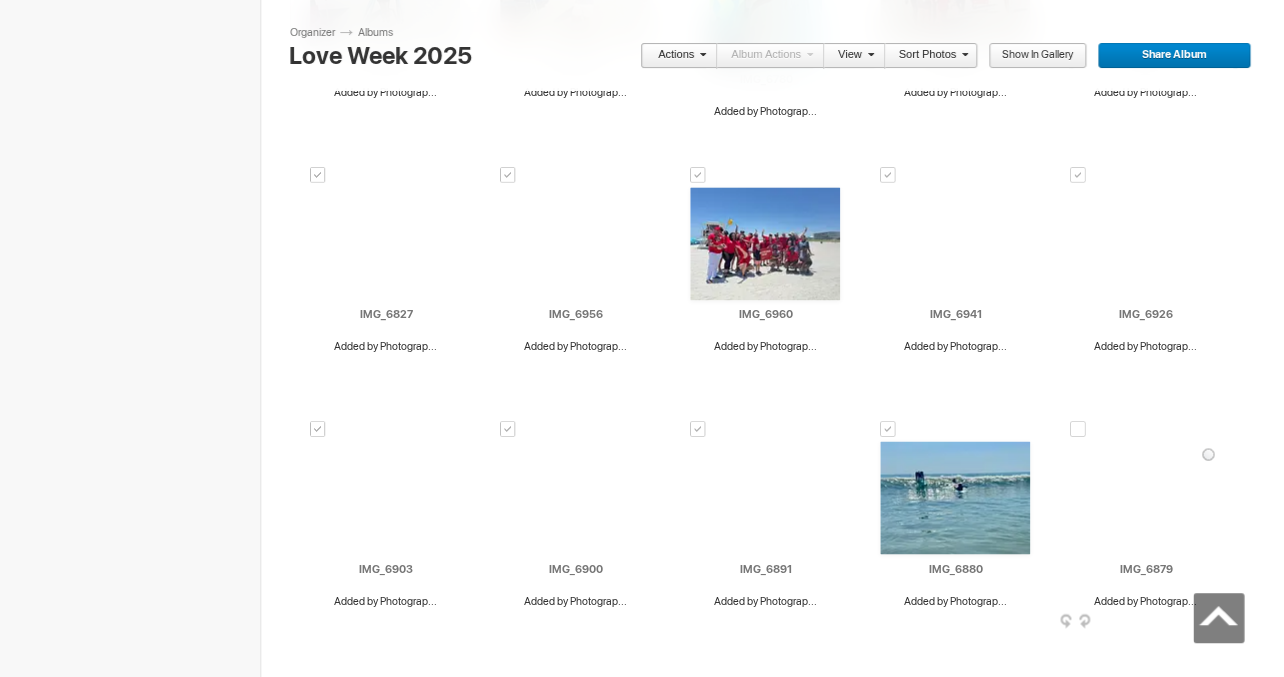 click at bounding box center [1078, 429] 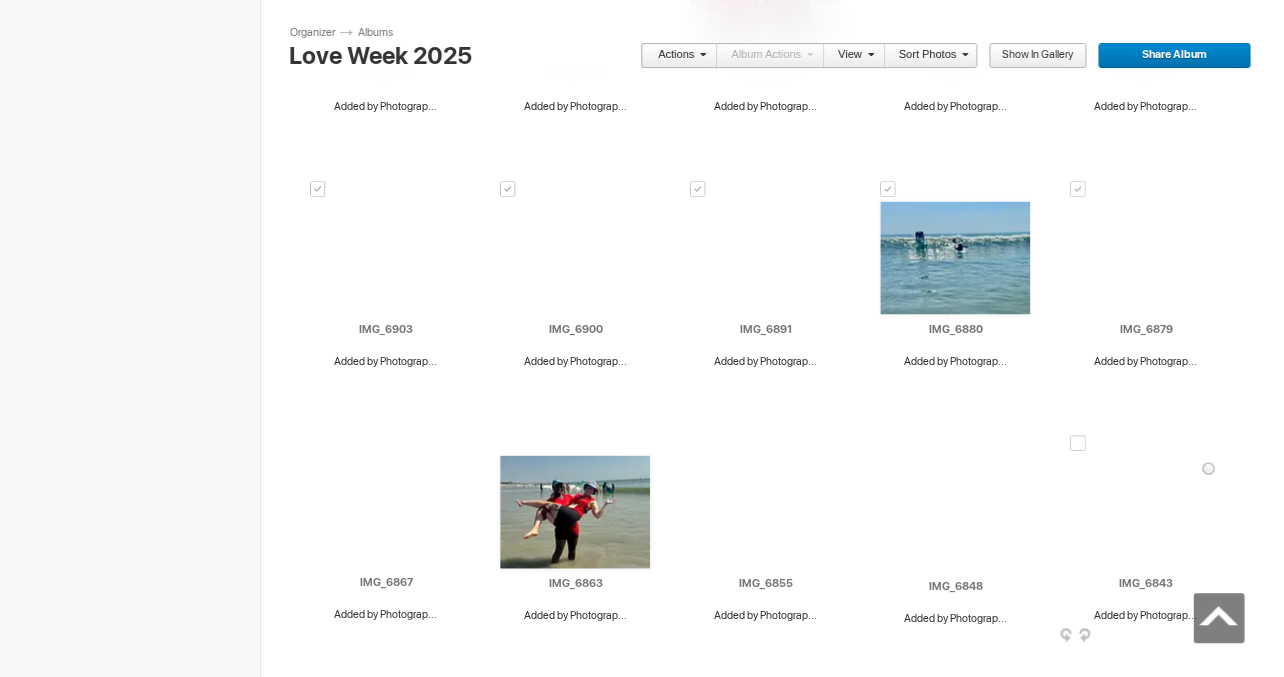 scroll, scrollTop: 1264, scrollLeft: 0, axis: vertical 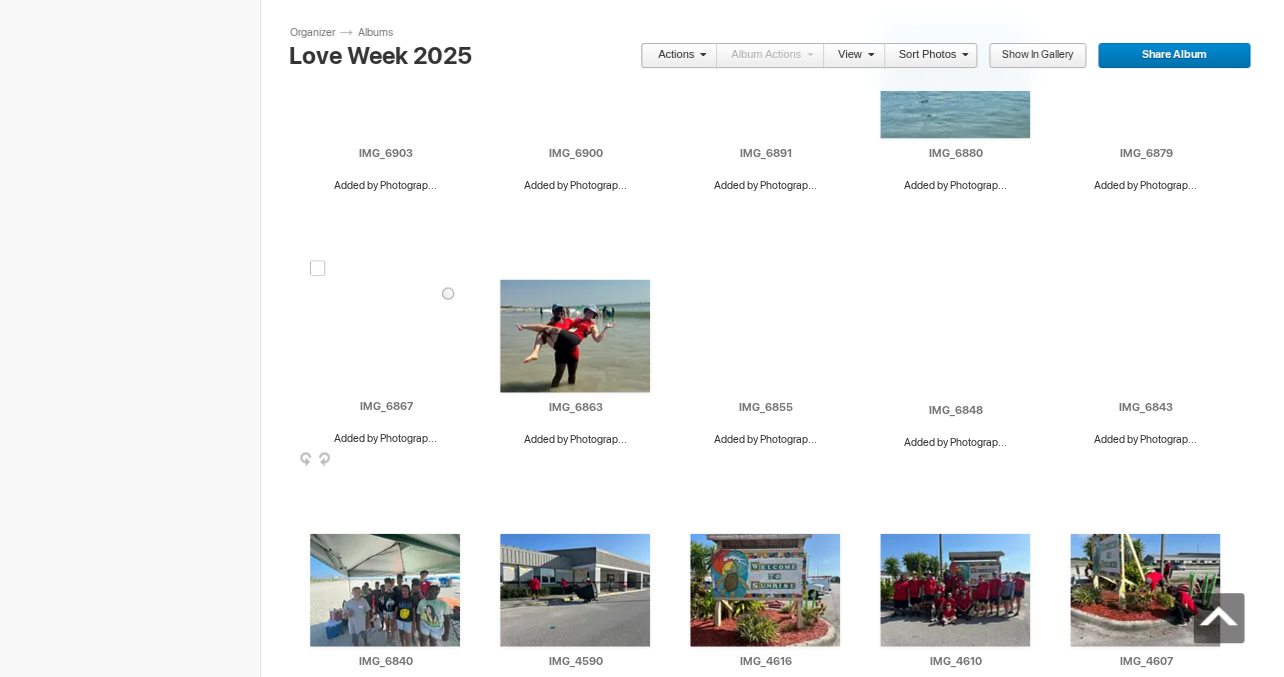 click at bounding box center (318, 268) 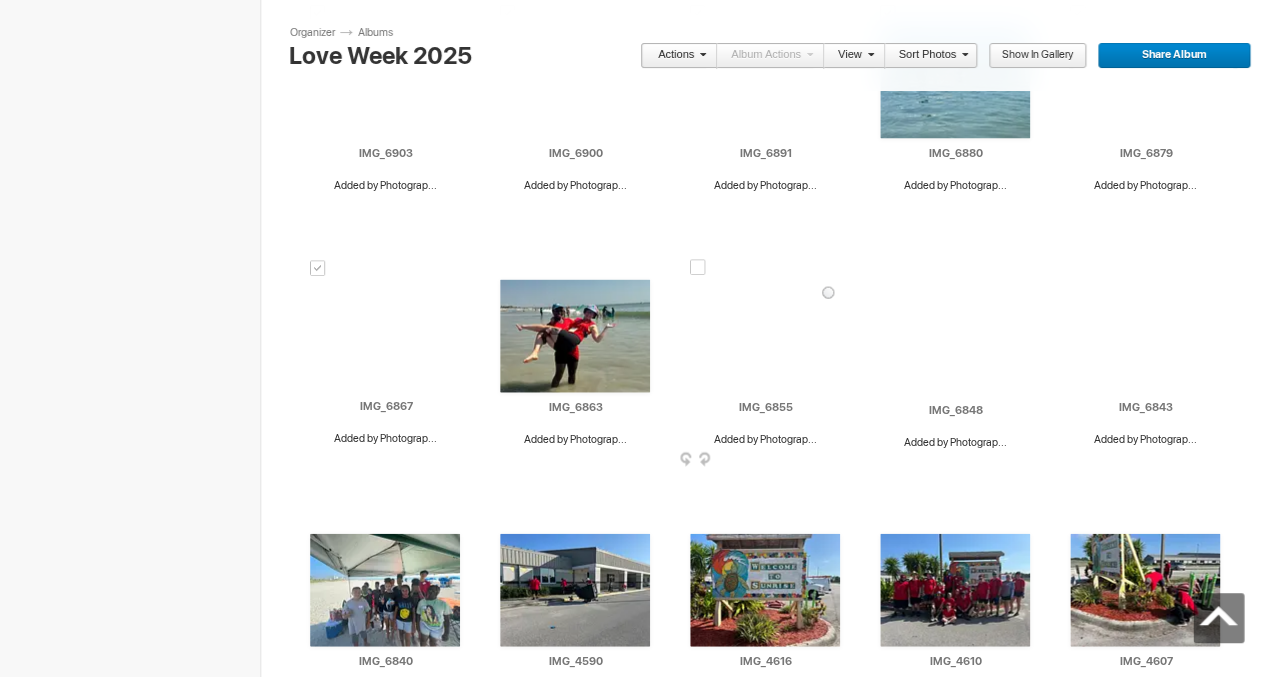 click at bounding box center (698, 267) 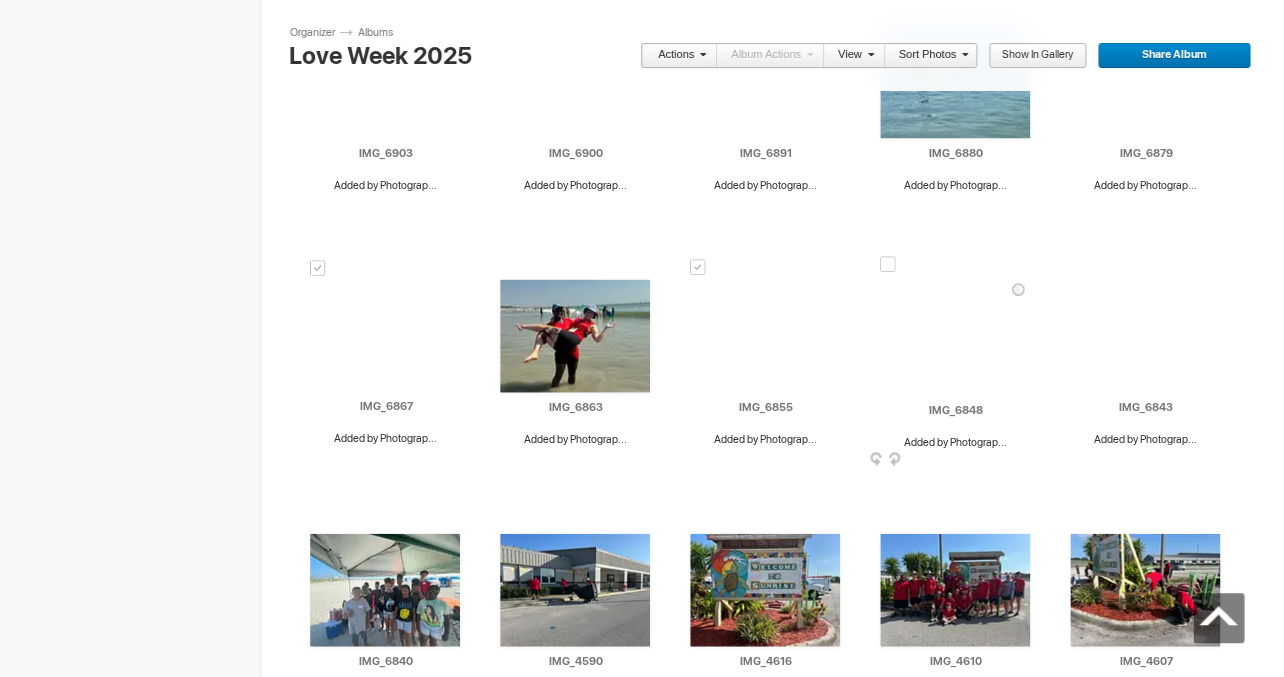 click at bounding box center [888, 264] 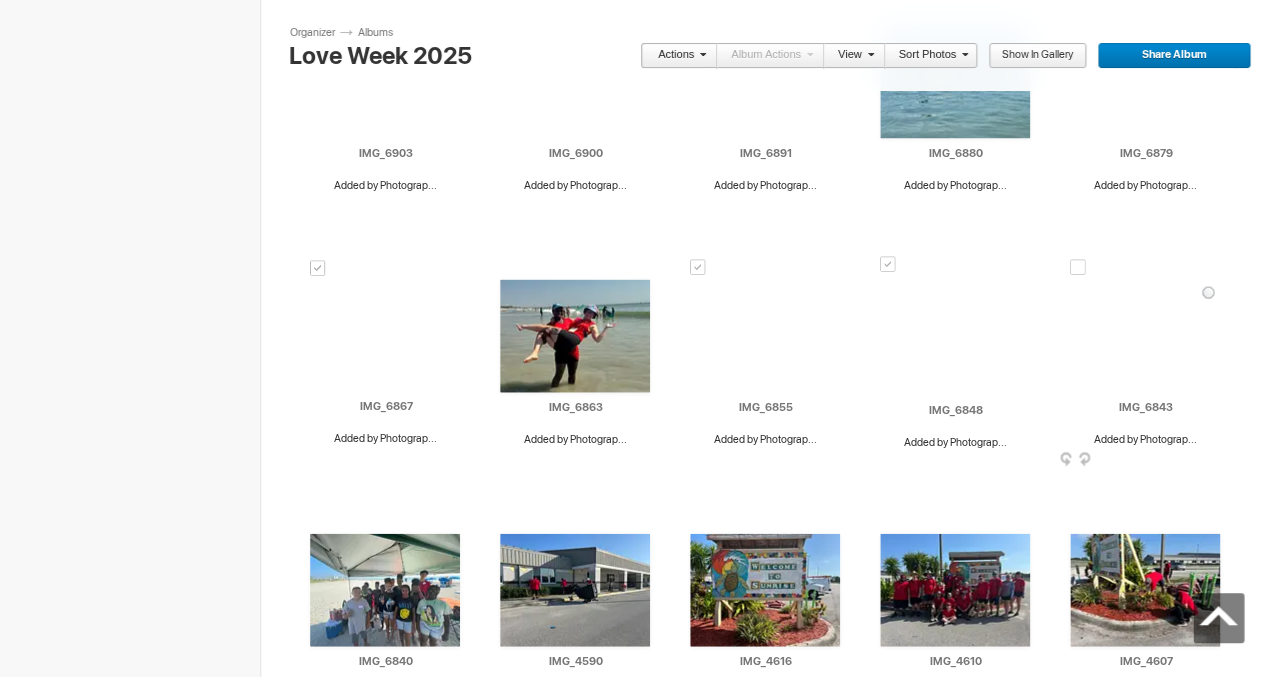 click on "Drop your photos here Upload to this album
AI IMG_2263 Added by Photograp...
HTML:
Direct:
Forum:
Photo ID:
22762363
More..." at bounding box center (780, 347) 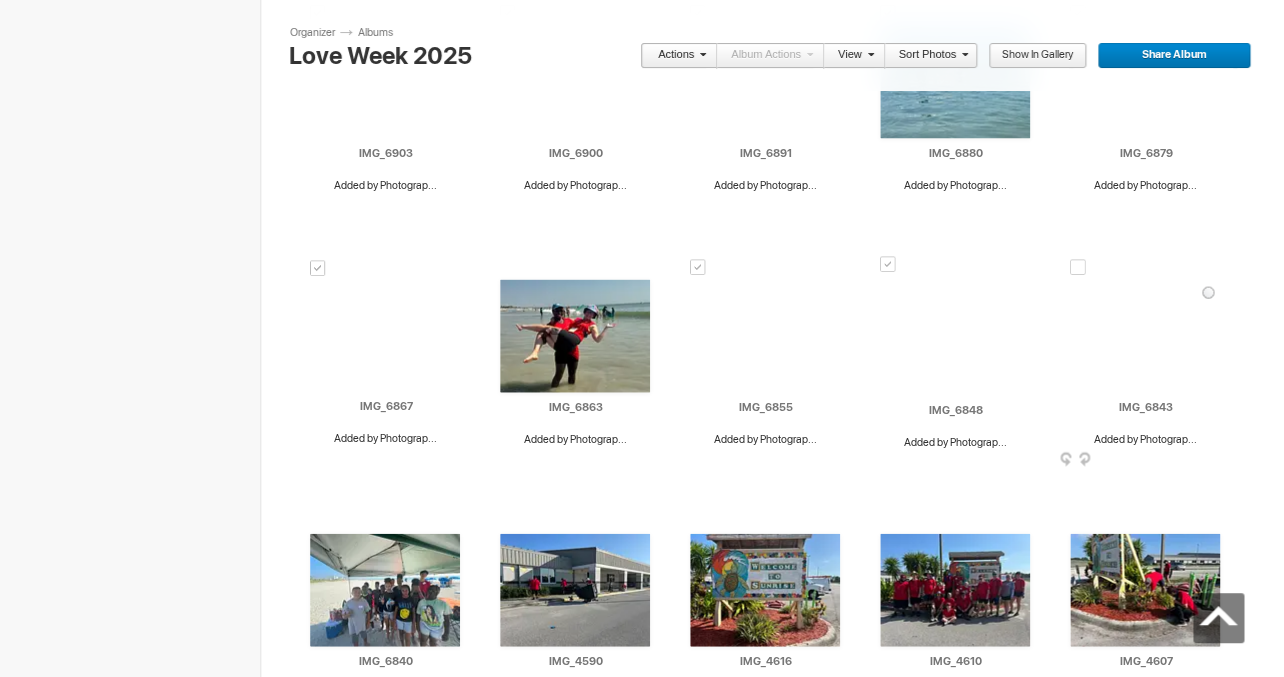 click at bounding box center [1078, 267] 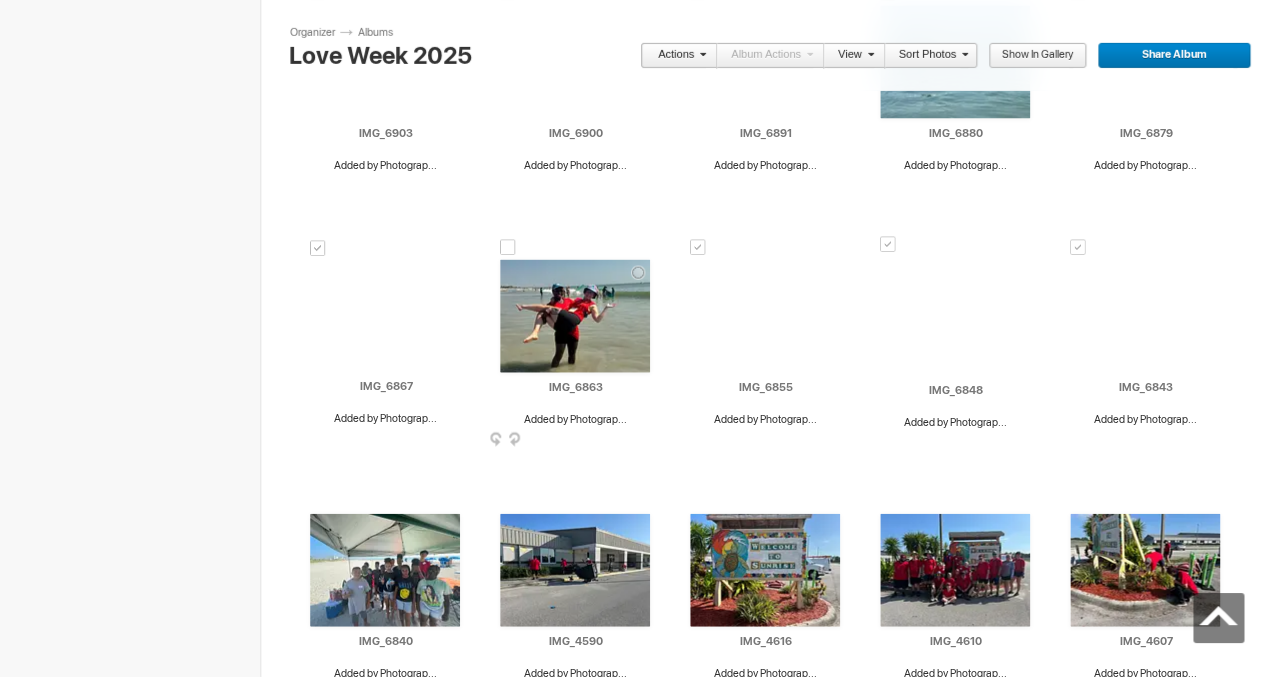 scroll, scrollTop: 1408, scrollLeft: 0, axis: vertical 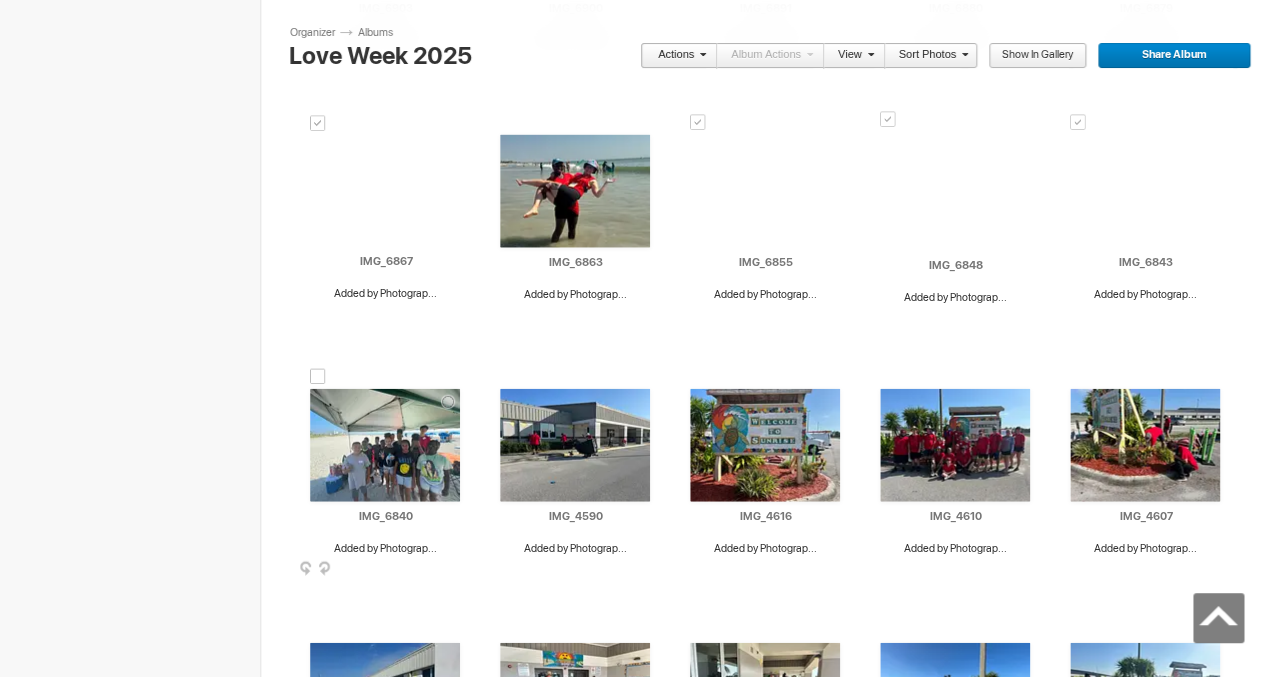 click at bounding box center [318, 377] 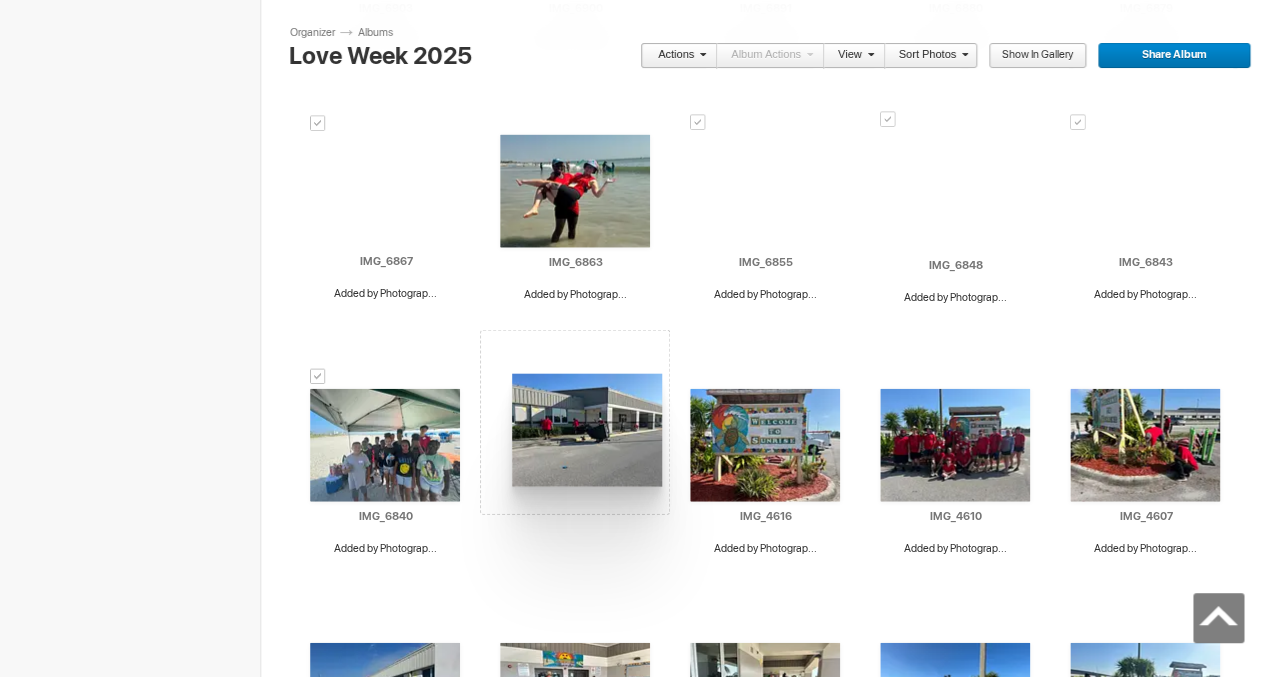 click on "Drop your photos here Upload to this album
AI IMG_2263 Added by Photograp...
HTML:
Direct:
Forum:
Photo ID:
22762363
More..." at bounding box center [780, 203] 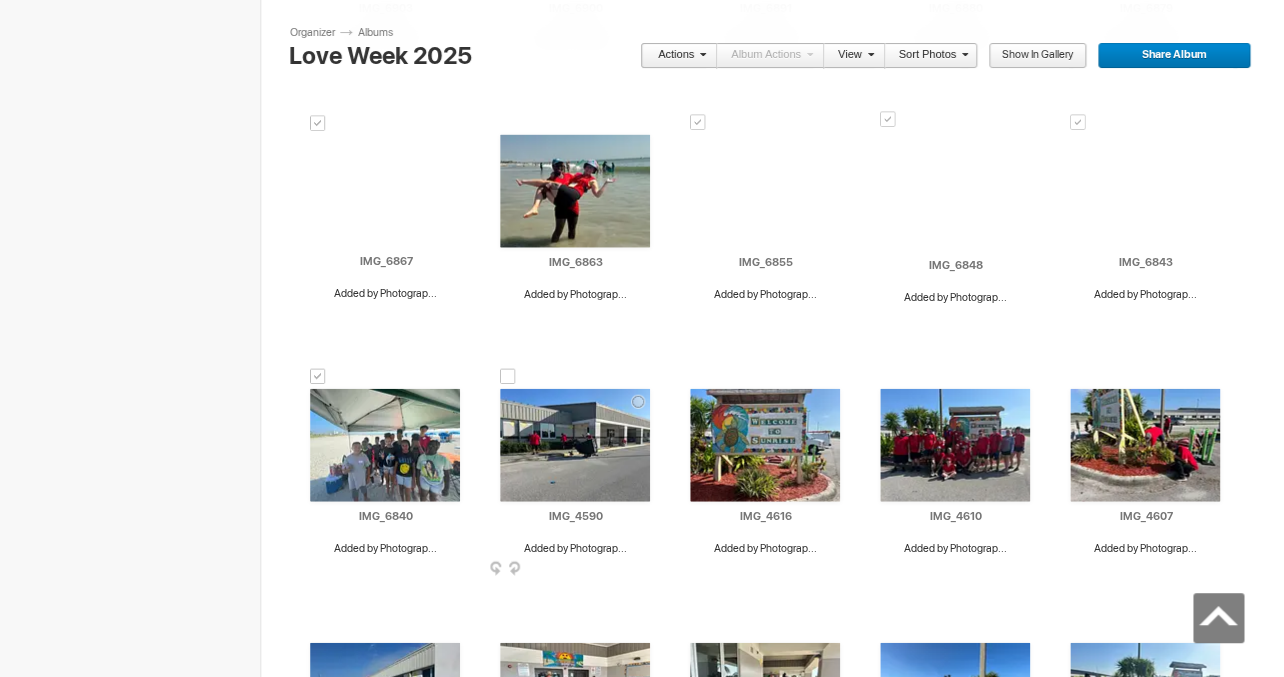 click at bounding box center [508, 377] 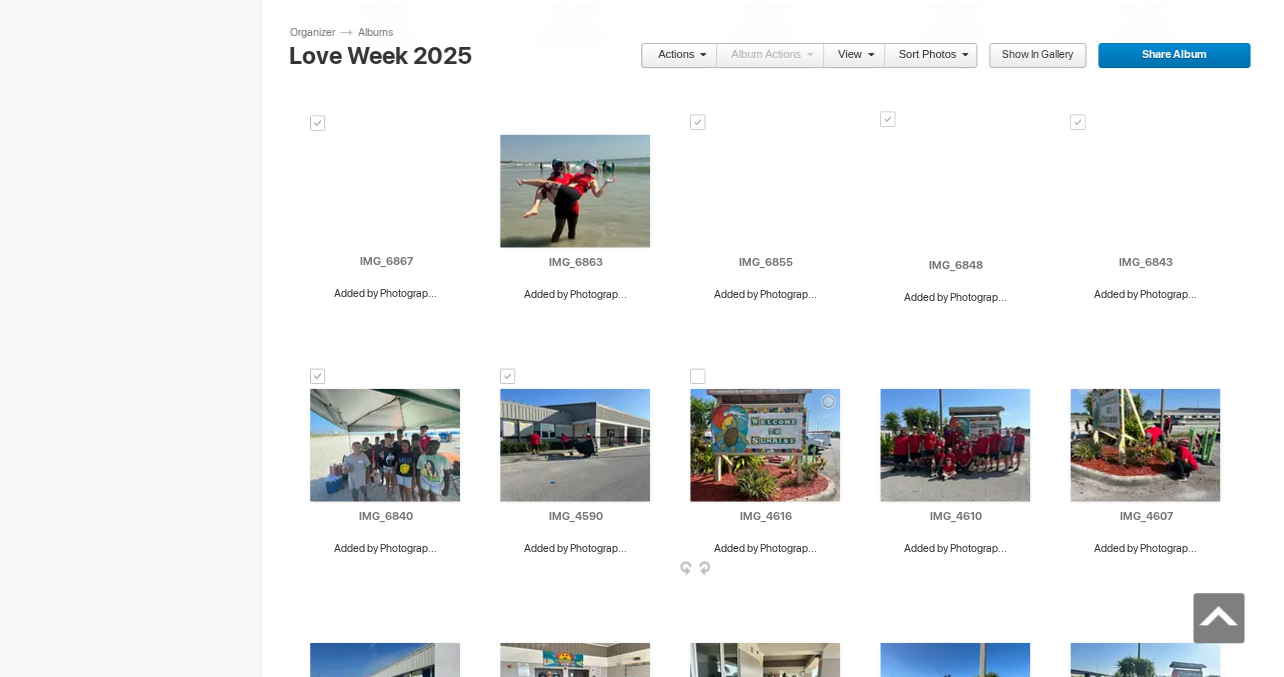 click at bounding box center (698, 377) 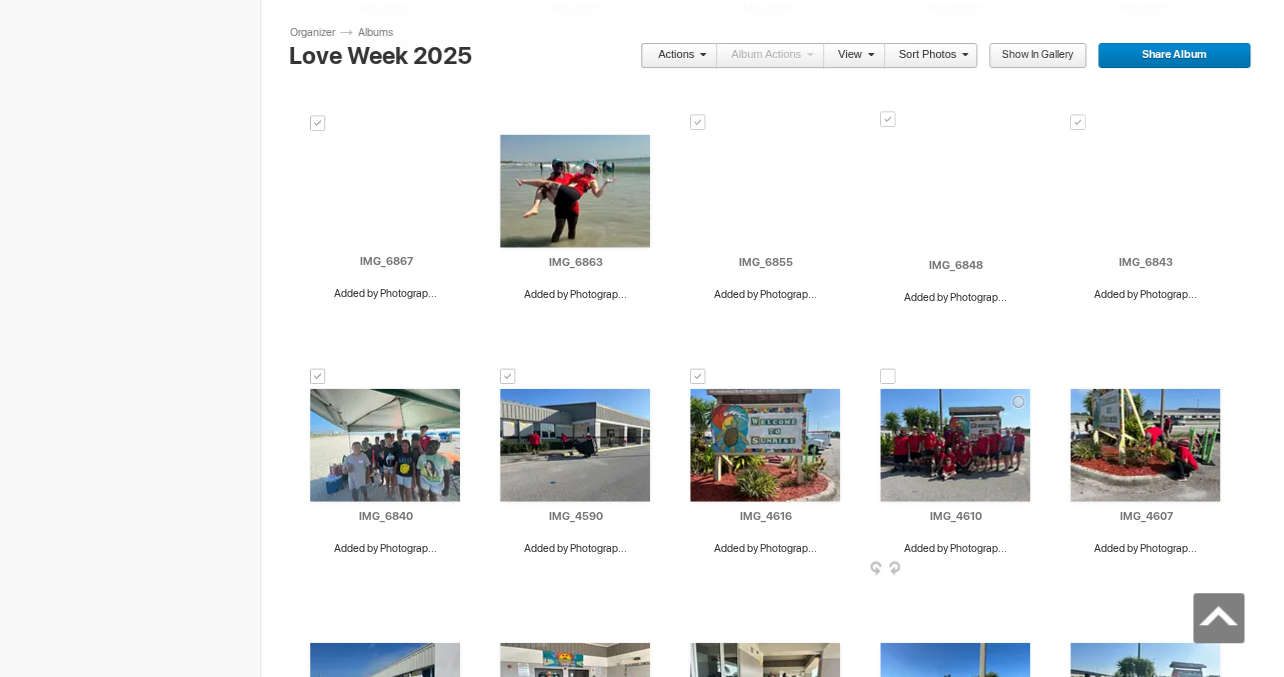 click at bounding box center (888, 377) 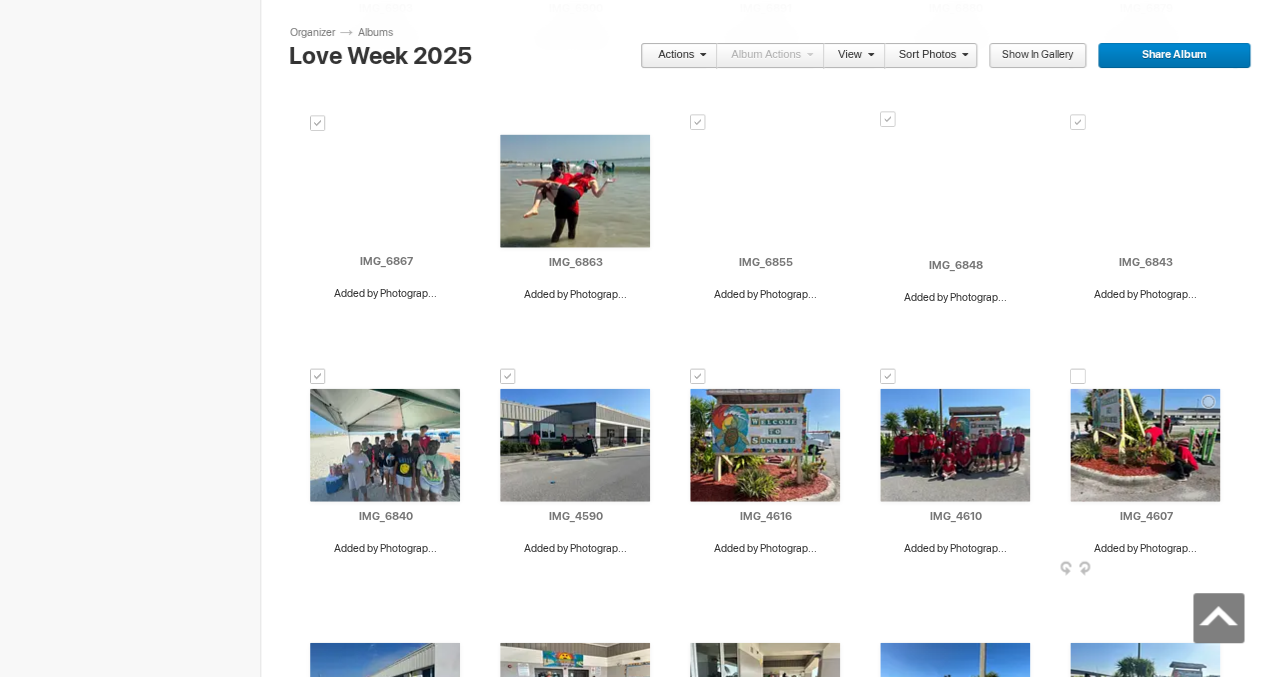 click at bounding box center (1078, 377) 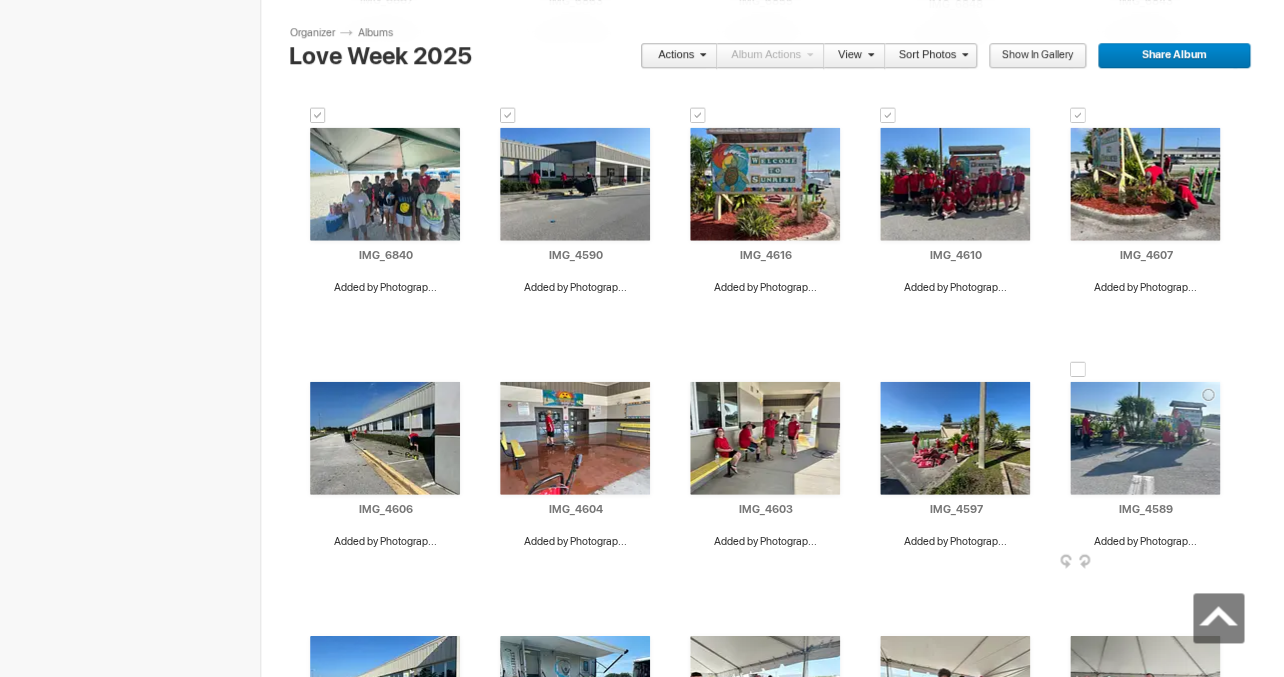 scroll, scrollTop: 1712, scrollLeft: 0, axis: vertical 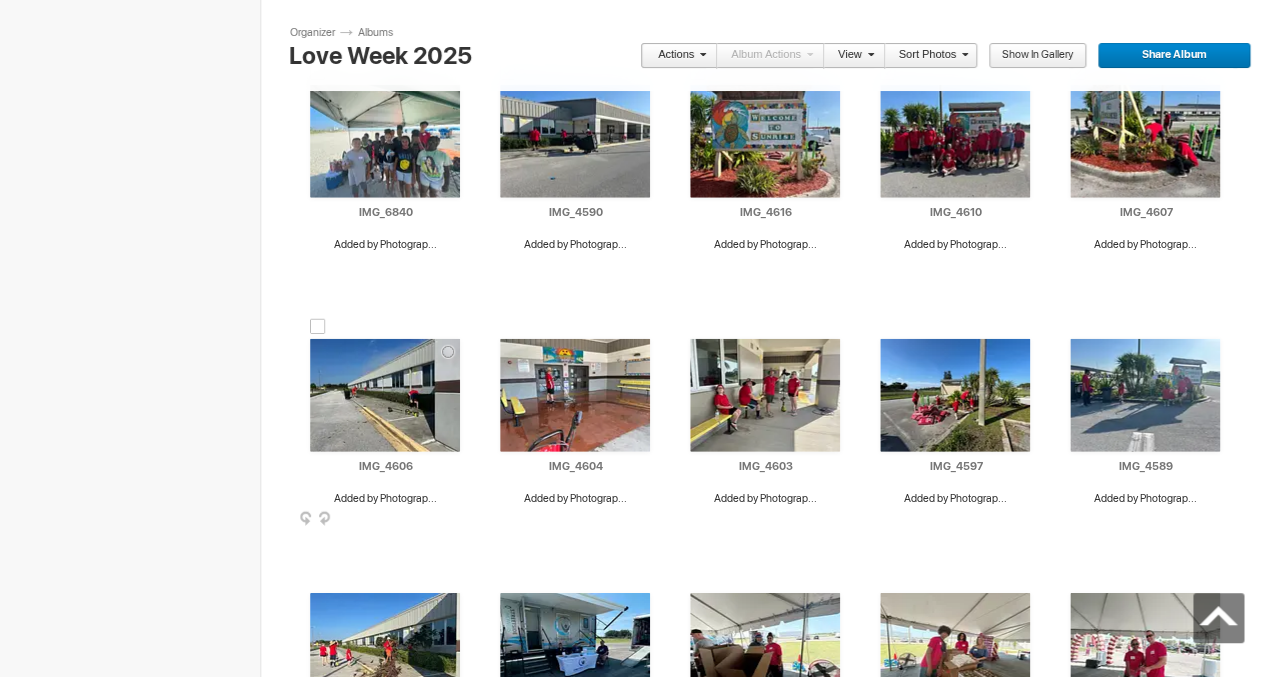 click at bounding box center (318, 327) 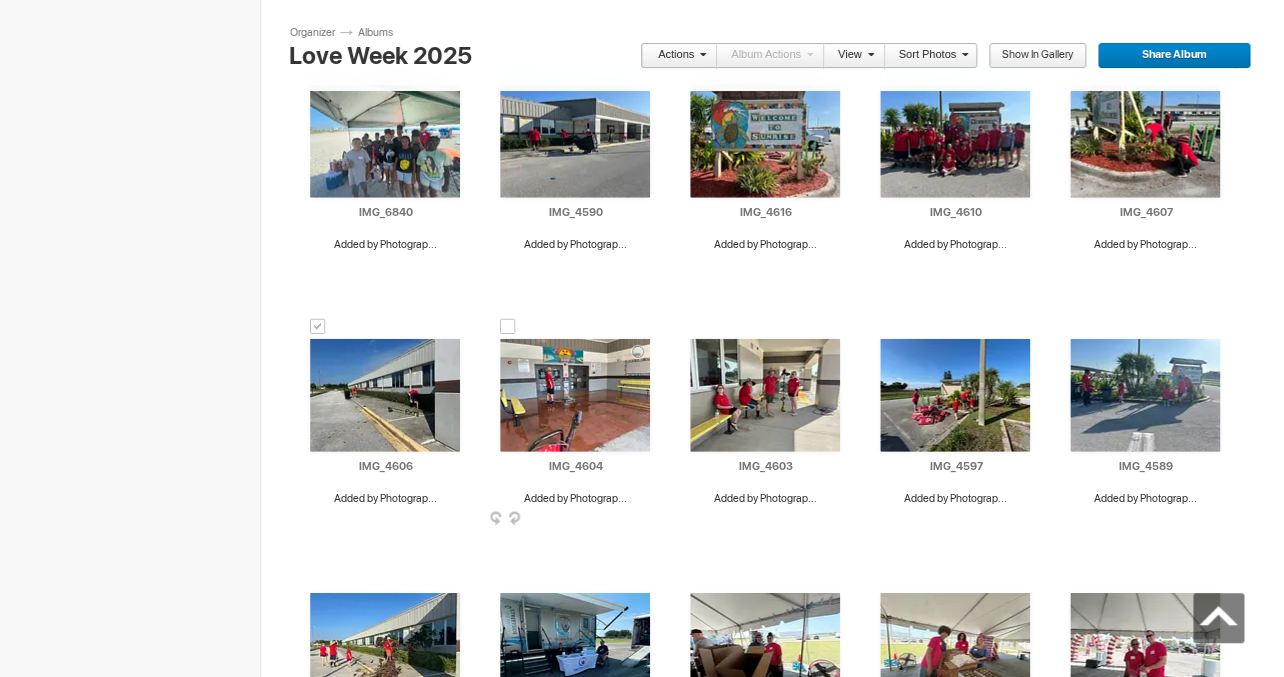 click at bounding box center (508, 327) 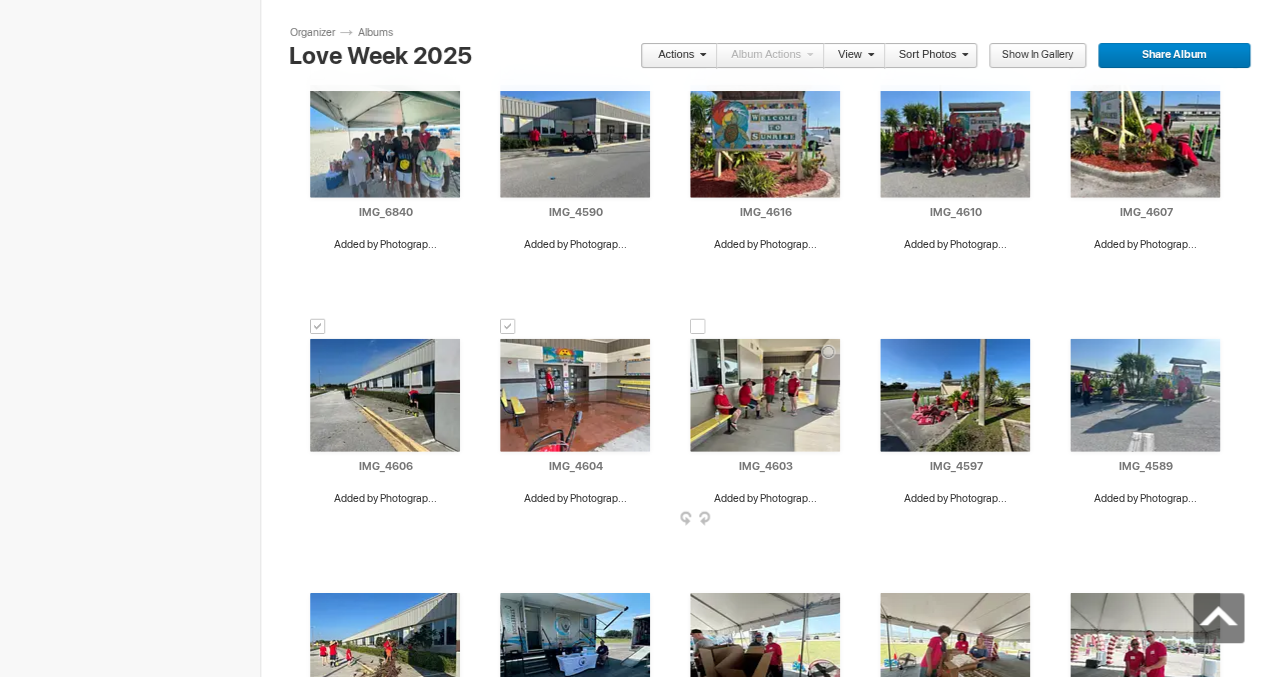 click at bounding box center (698, 327) 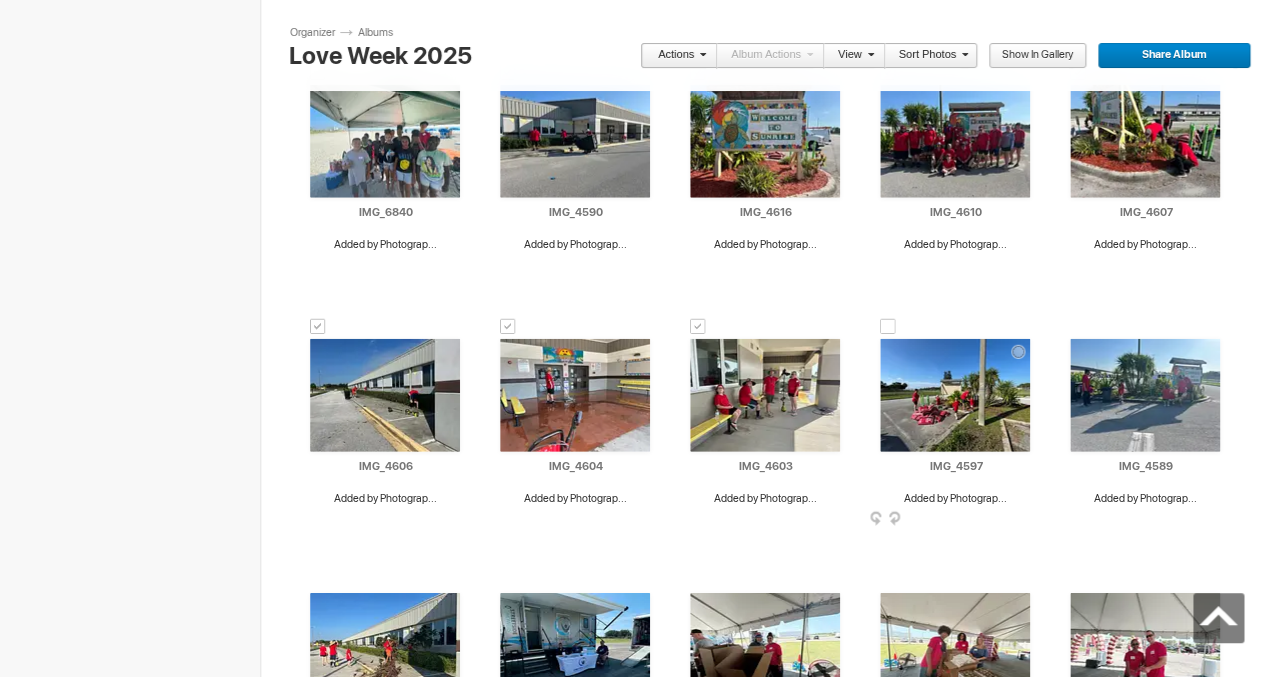 click at bounding box center (888, 327) 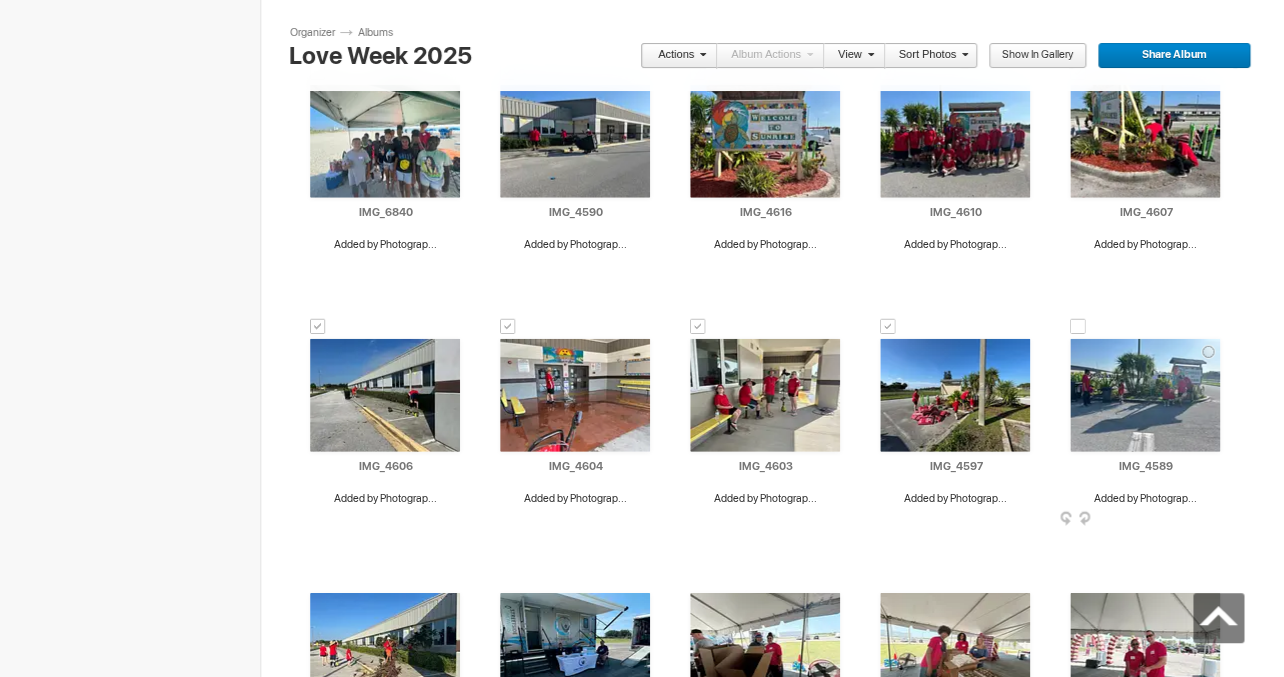click at bounding box center (1078, 327) 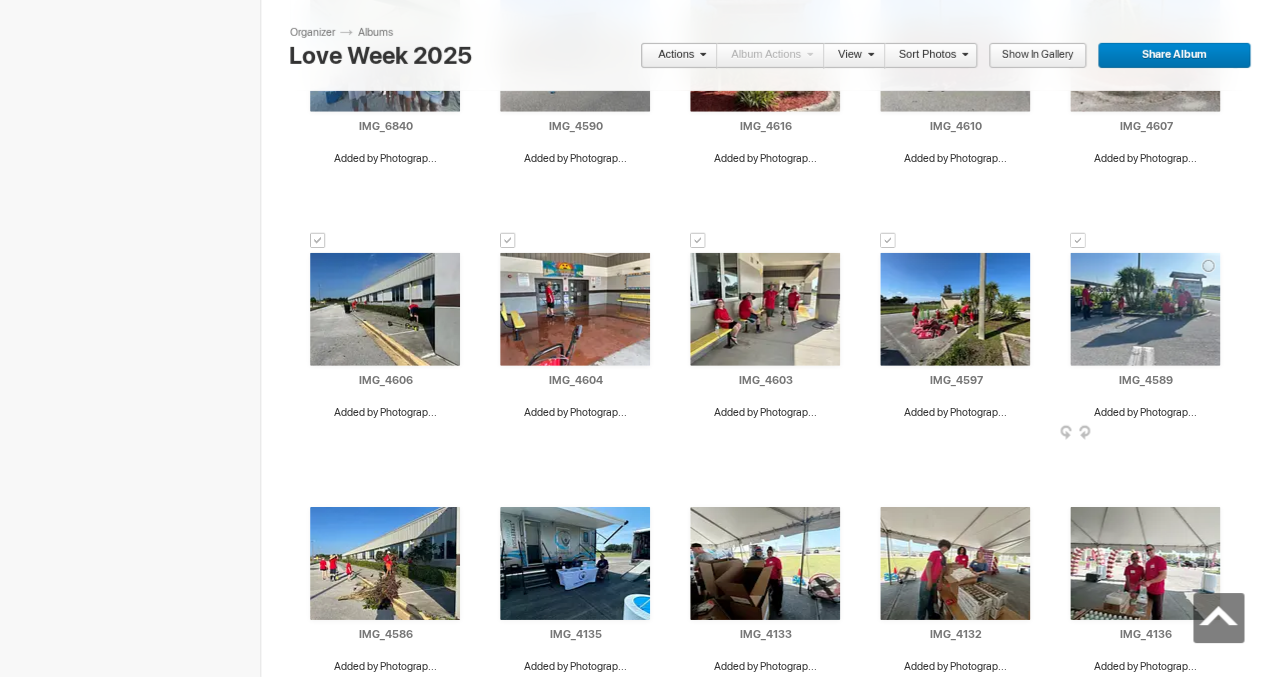 scroll, scrollTop: 1872, scrollLeft: 0, axis: vertical 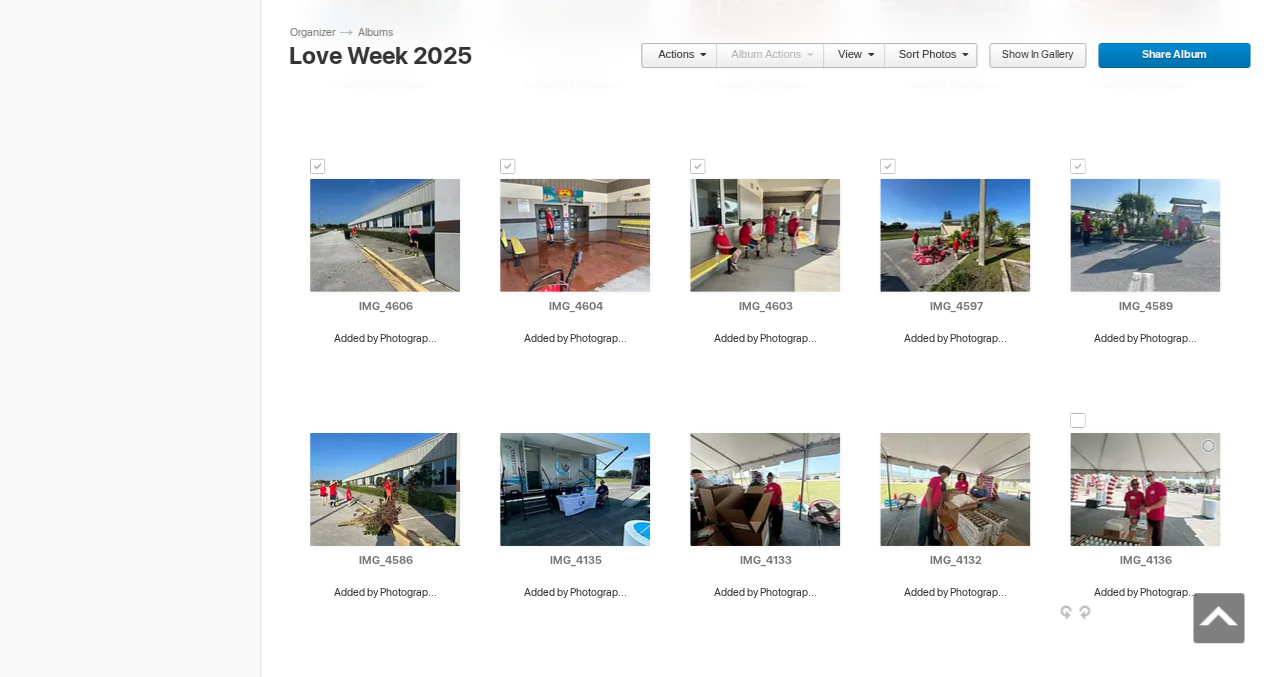 click at bounding box center [1078, 421] 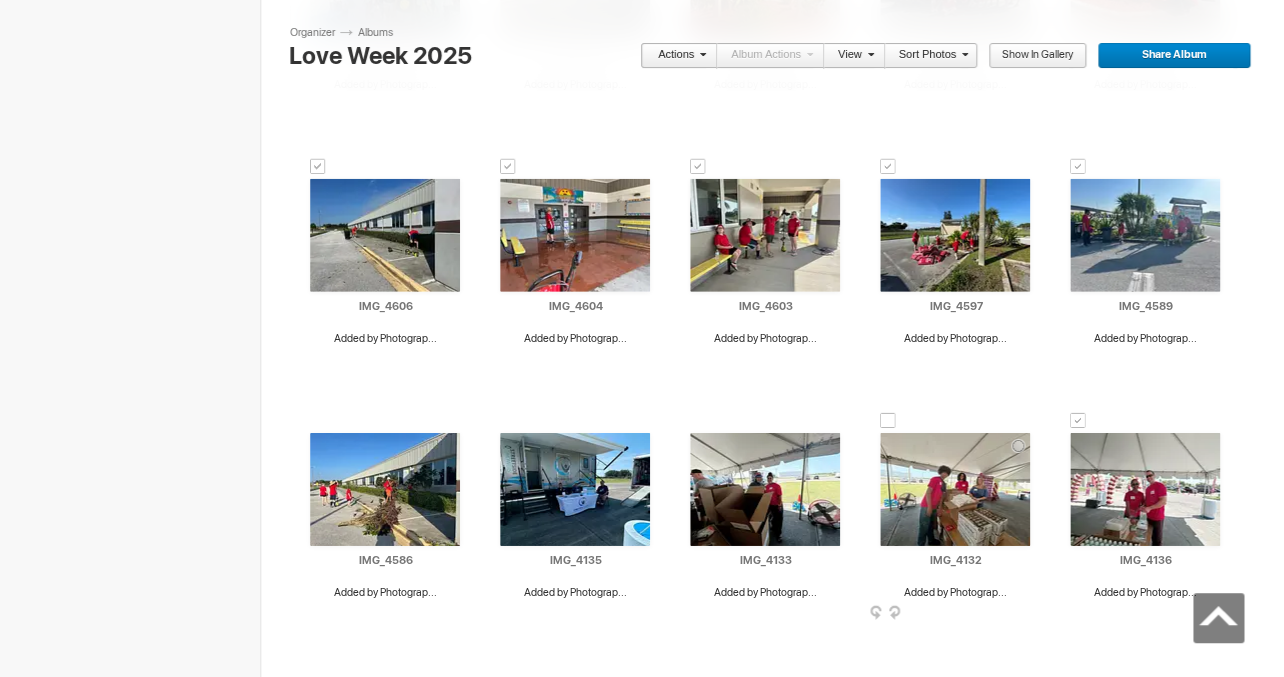 click at bounding box center [888, 421] 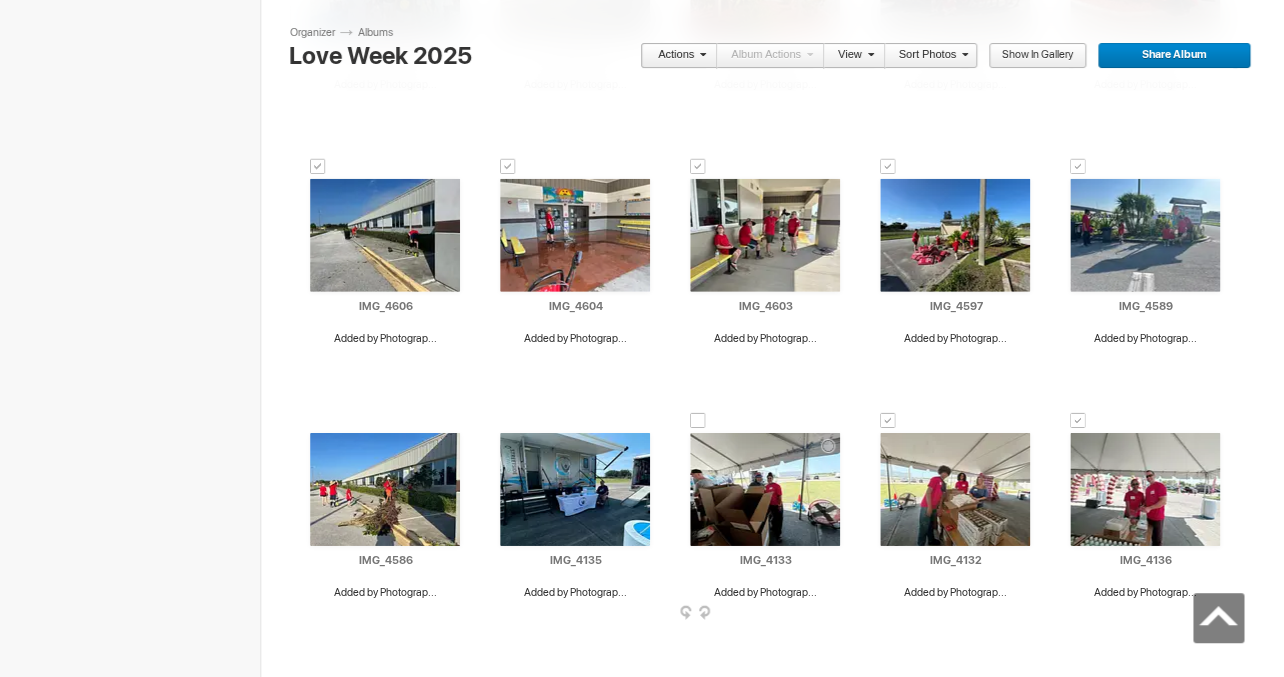 click at bounding box center (698, 421) 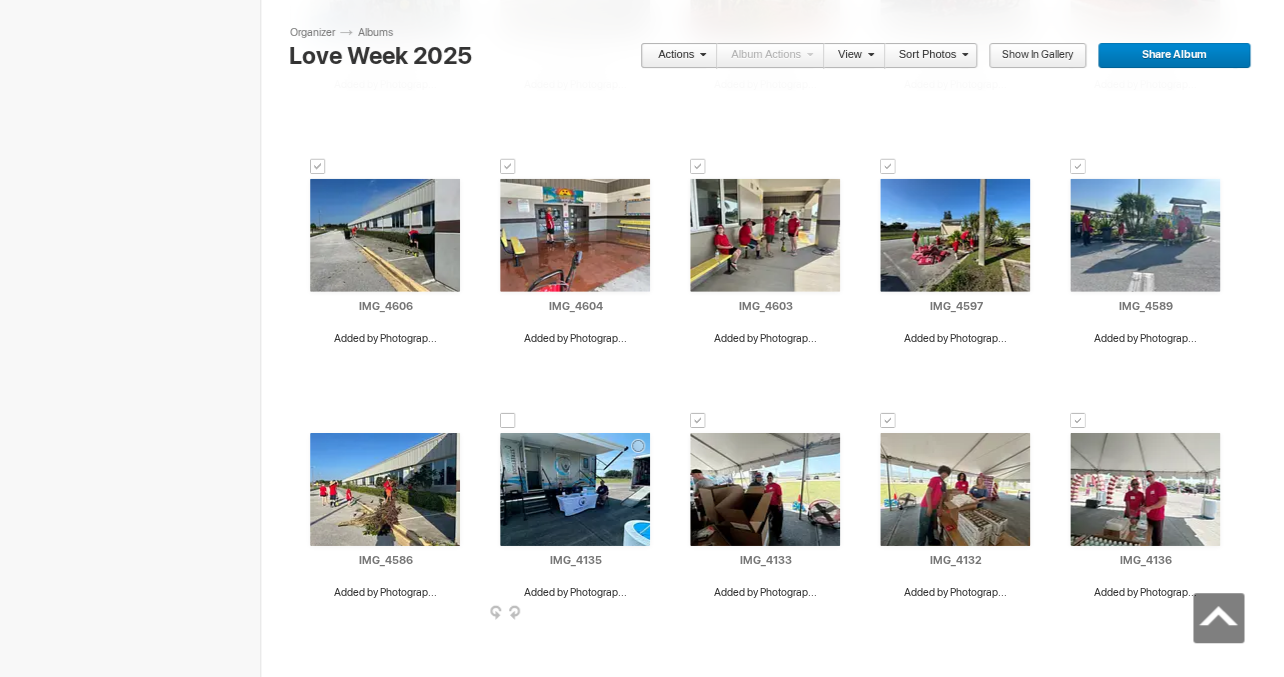 click at bounding box center [508, 421] 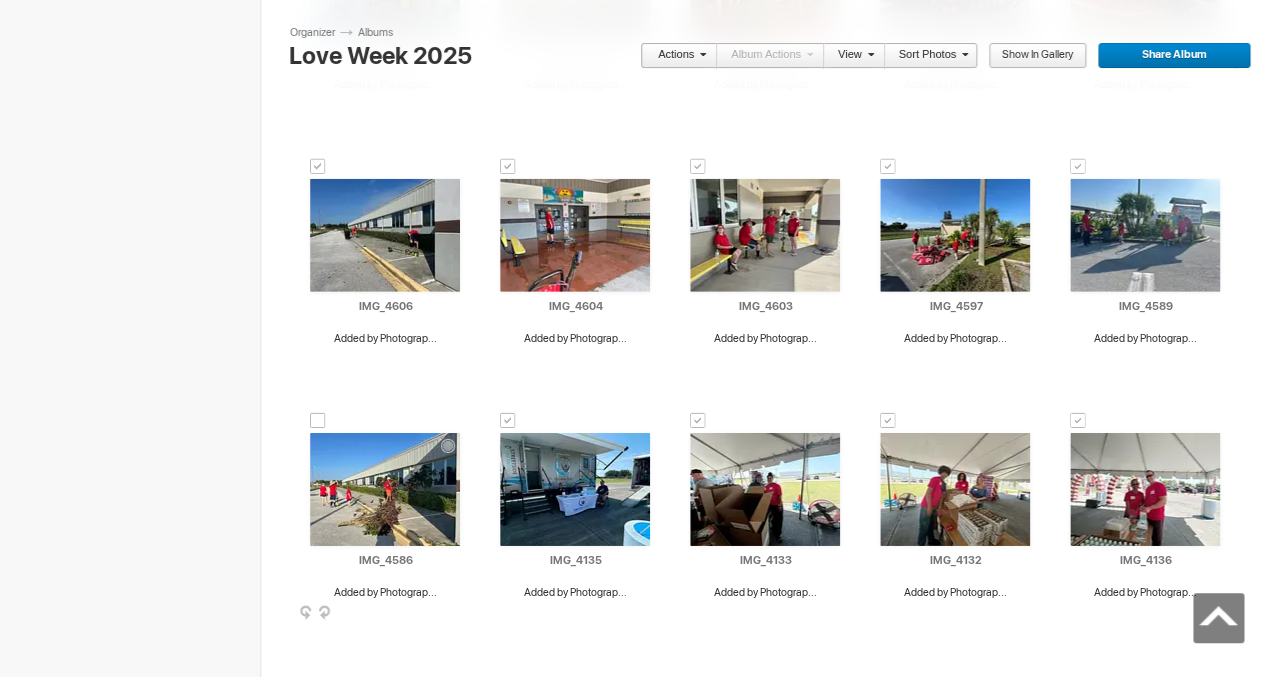 click at bounding box center (318, 421) 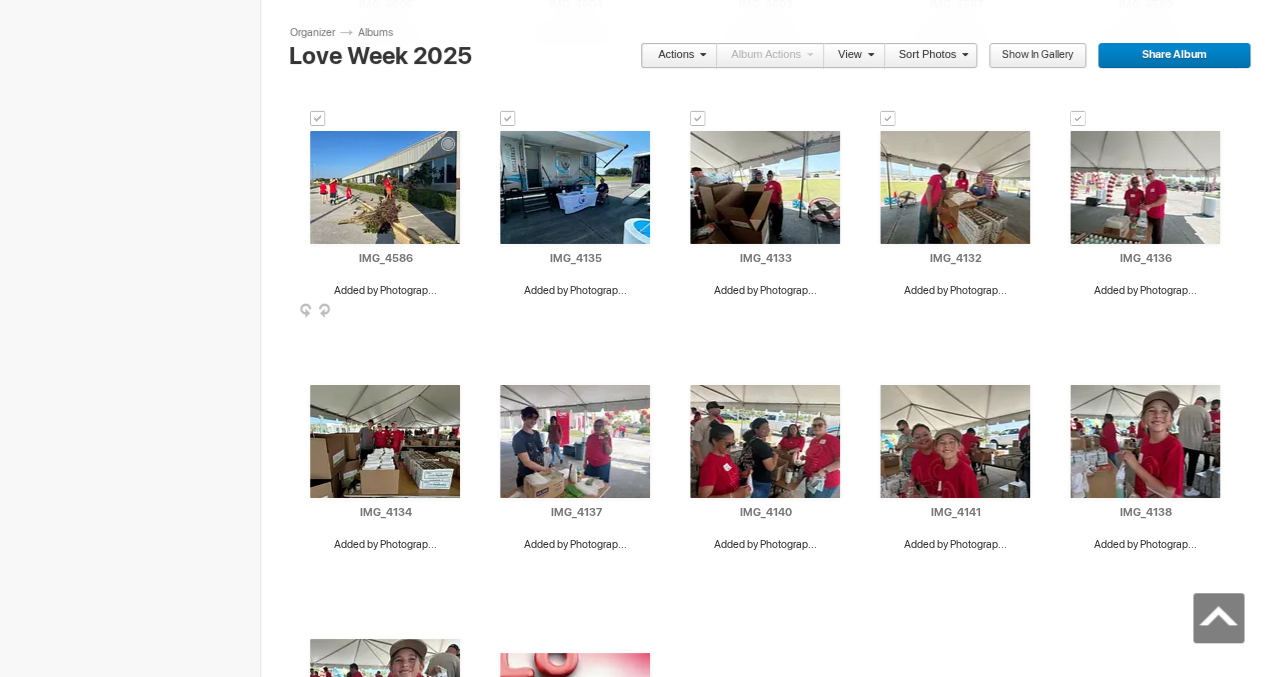 scroll, scrollTop: 2176, scrollLeft: 0, axis: vertical 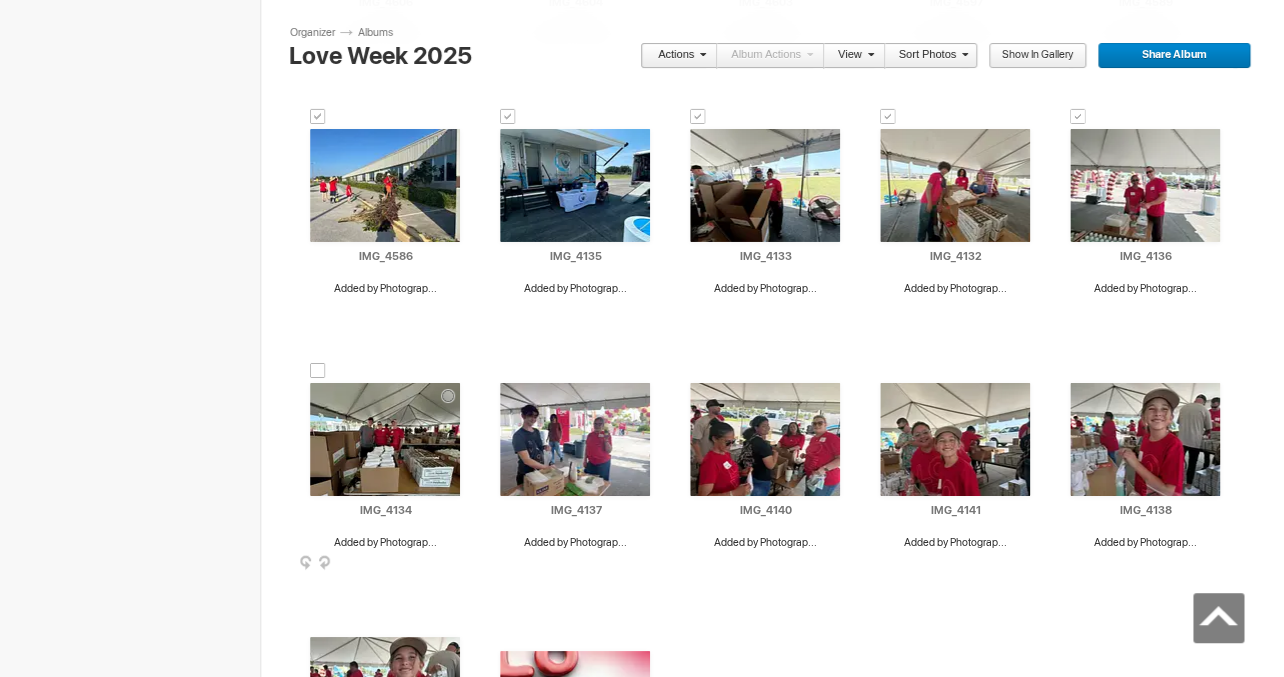 click at bounding box center [318, 371] 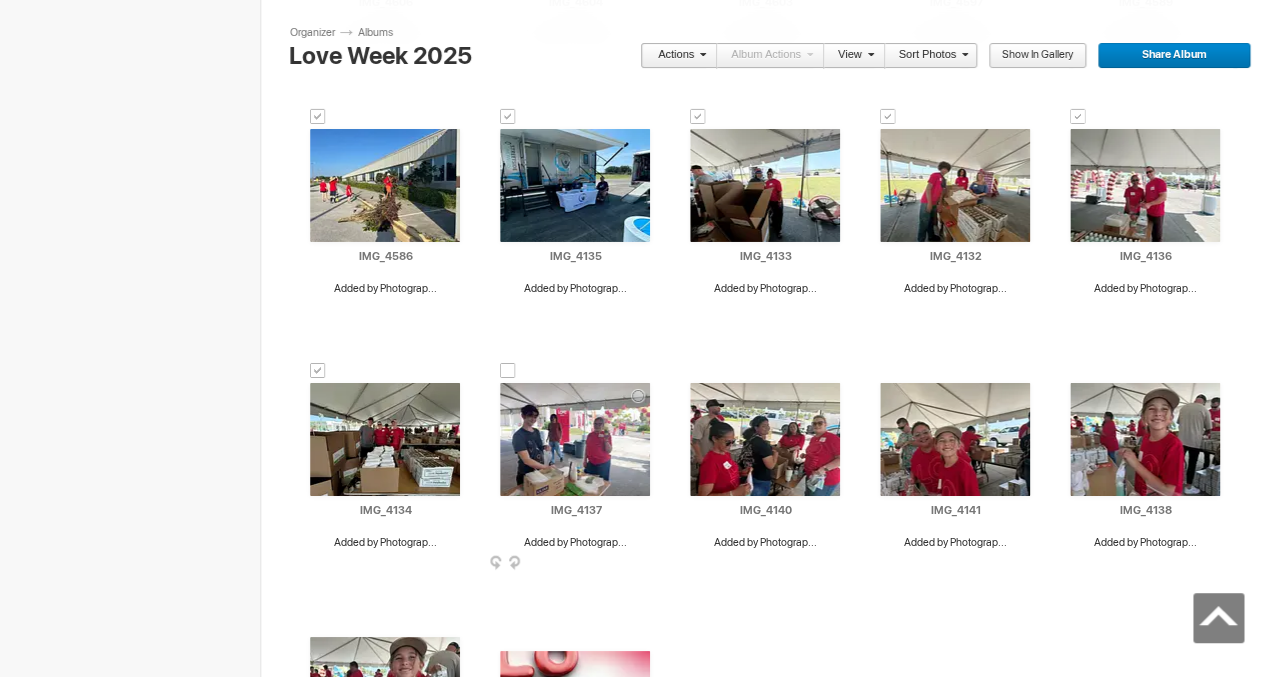 click at bounding box center [508, 371] 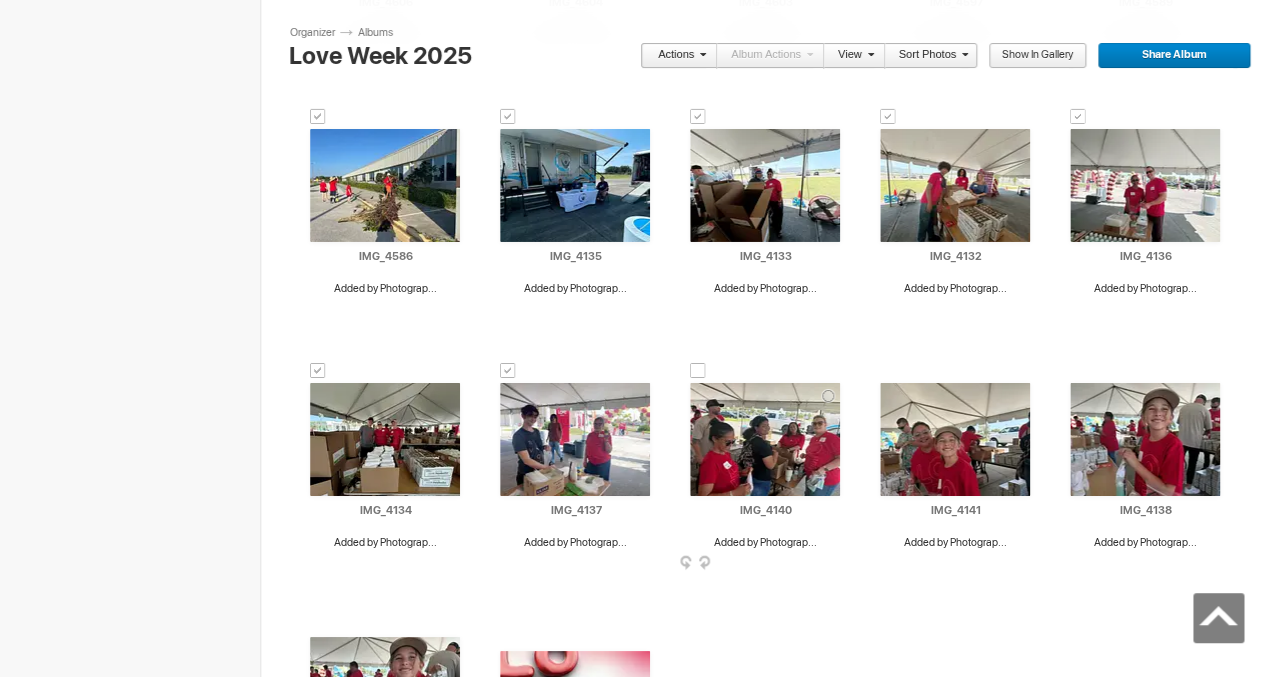click at bounding box center [698, 371] 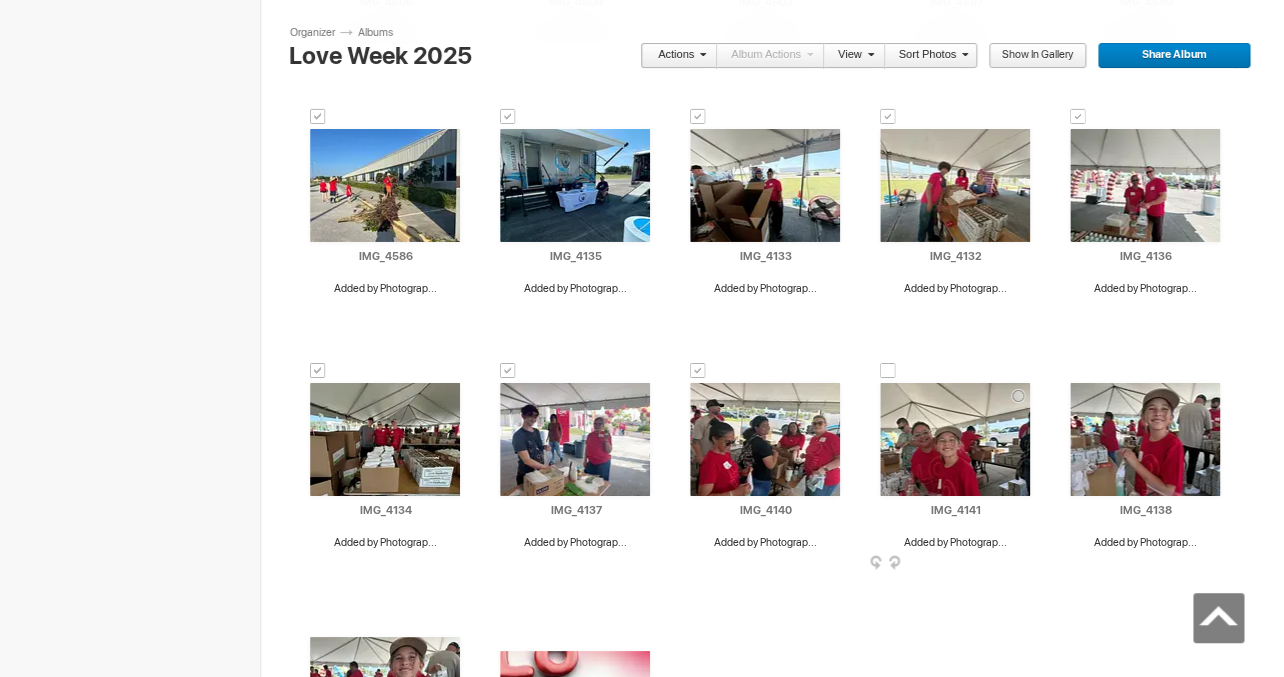 click at bounding box center (888, 371) 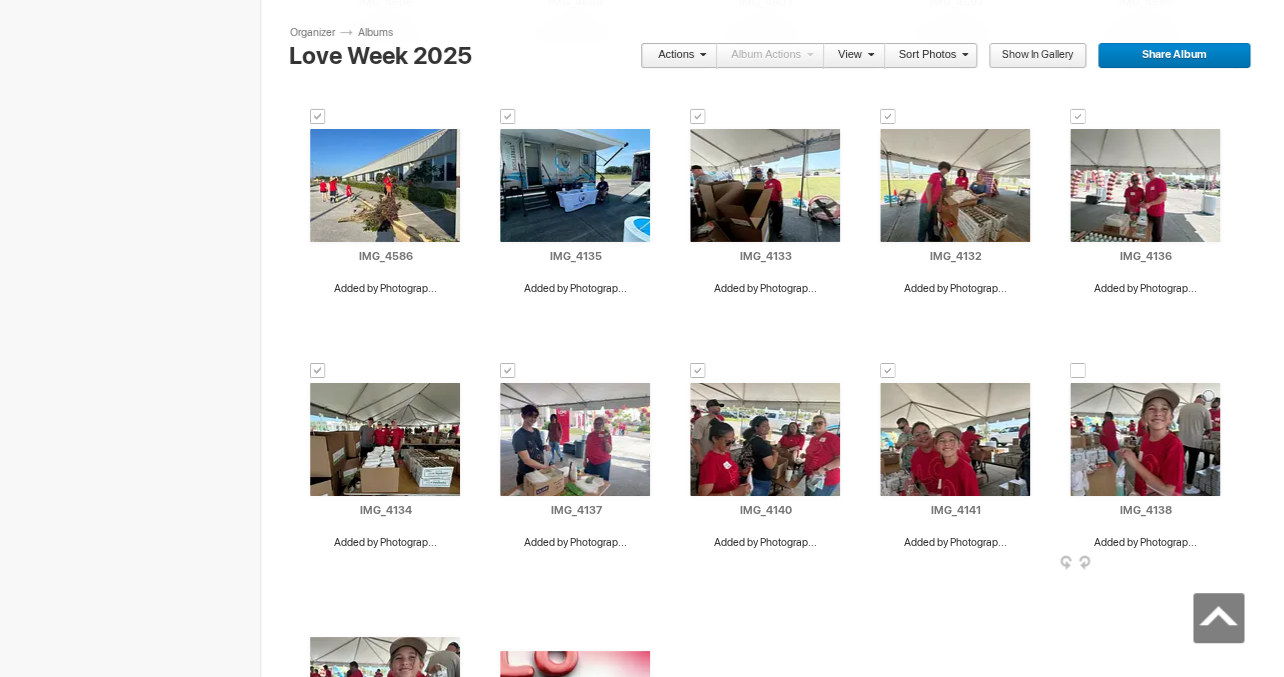 click at bounding box center [1078, 371] 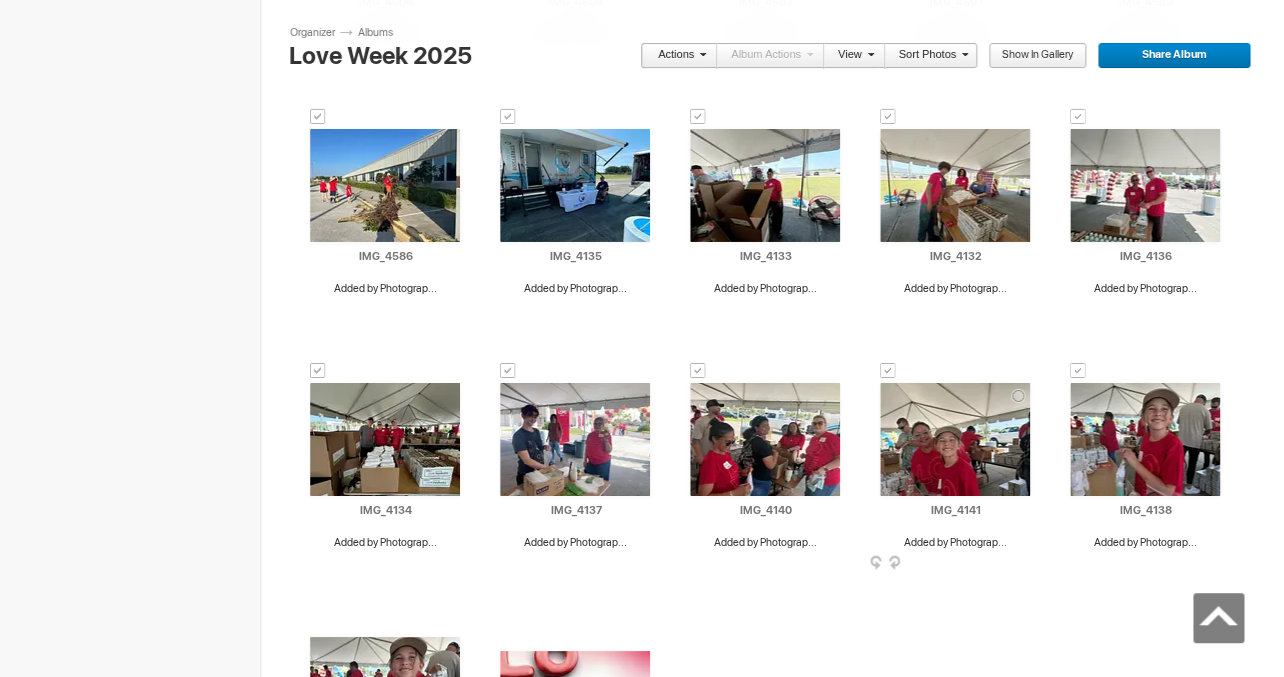 scroll, scrollTop: 2336, scrollLeft: 0, axis: vertical 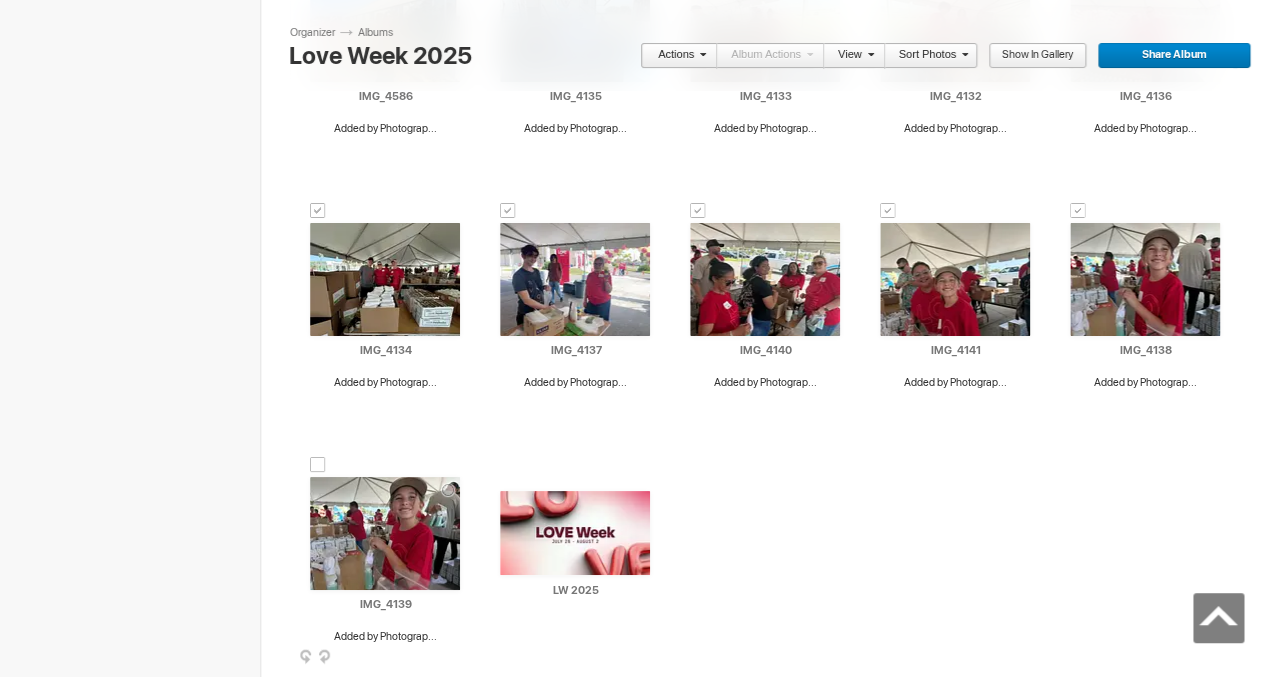 click at bounding box center (318, 465) 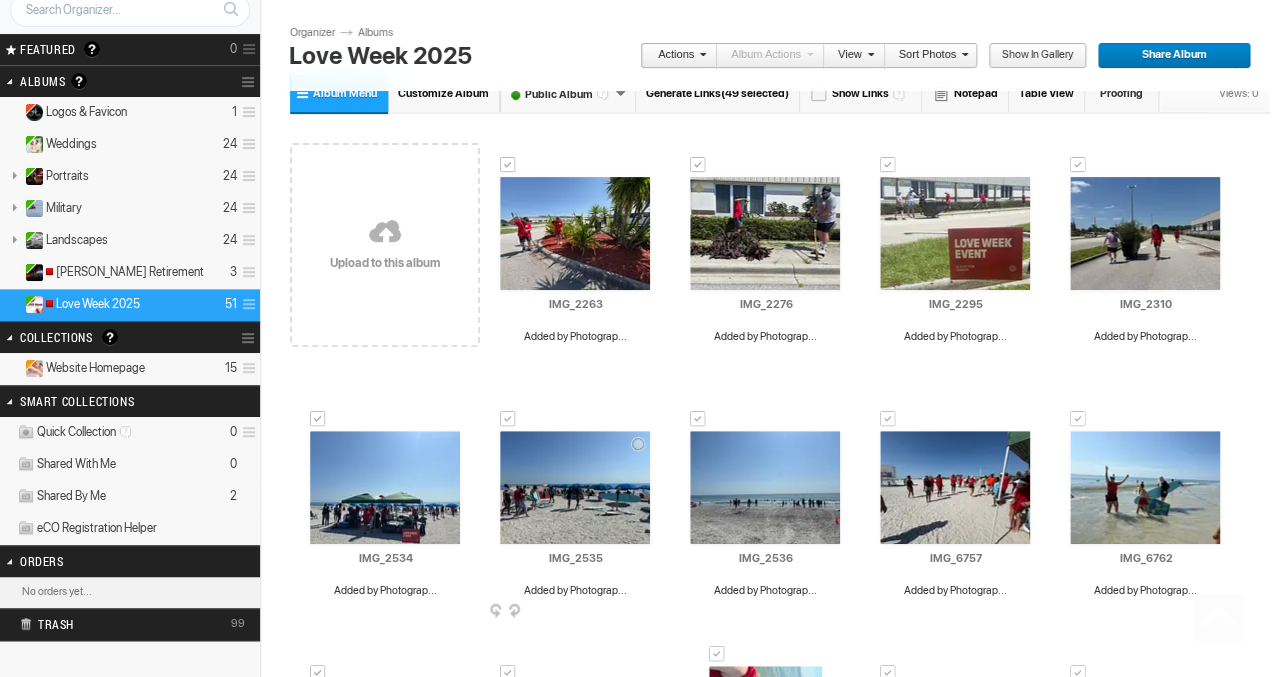 scroll, scrollTop: 0, scrollLeft: 0, axis: both 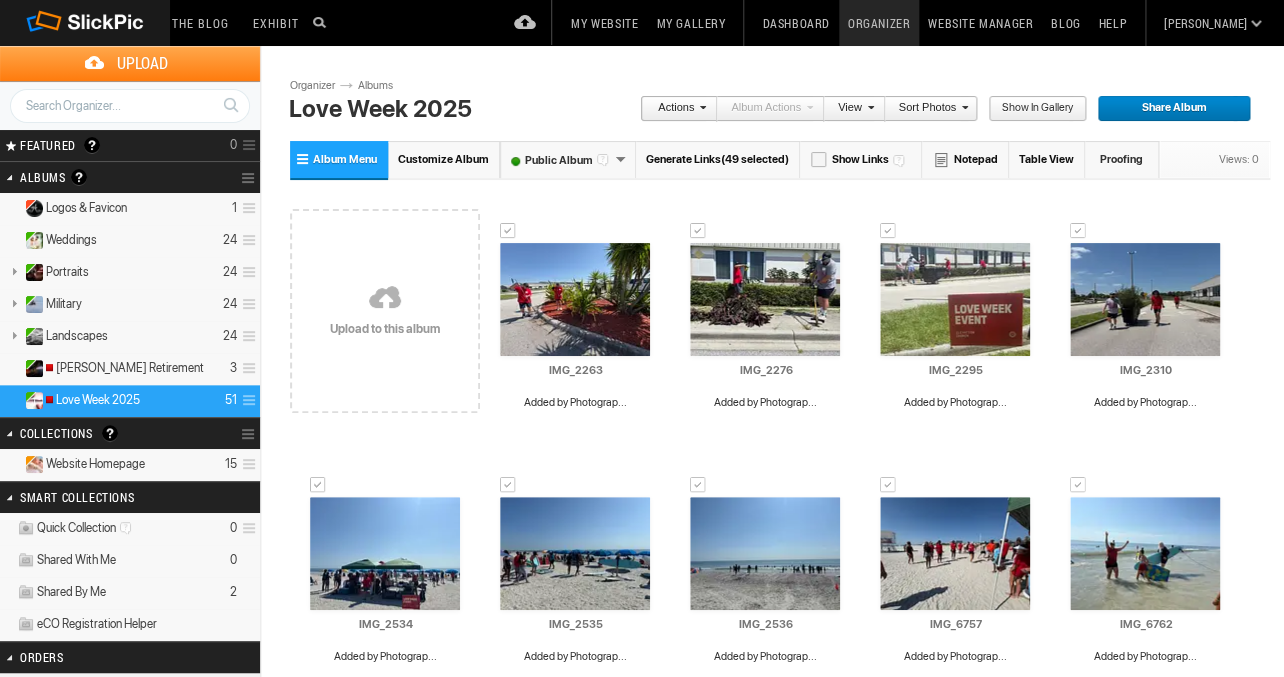 click on "Actions" at bounding box center (673, 109) 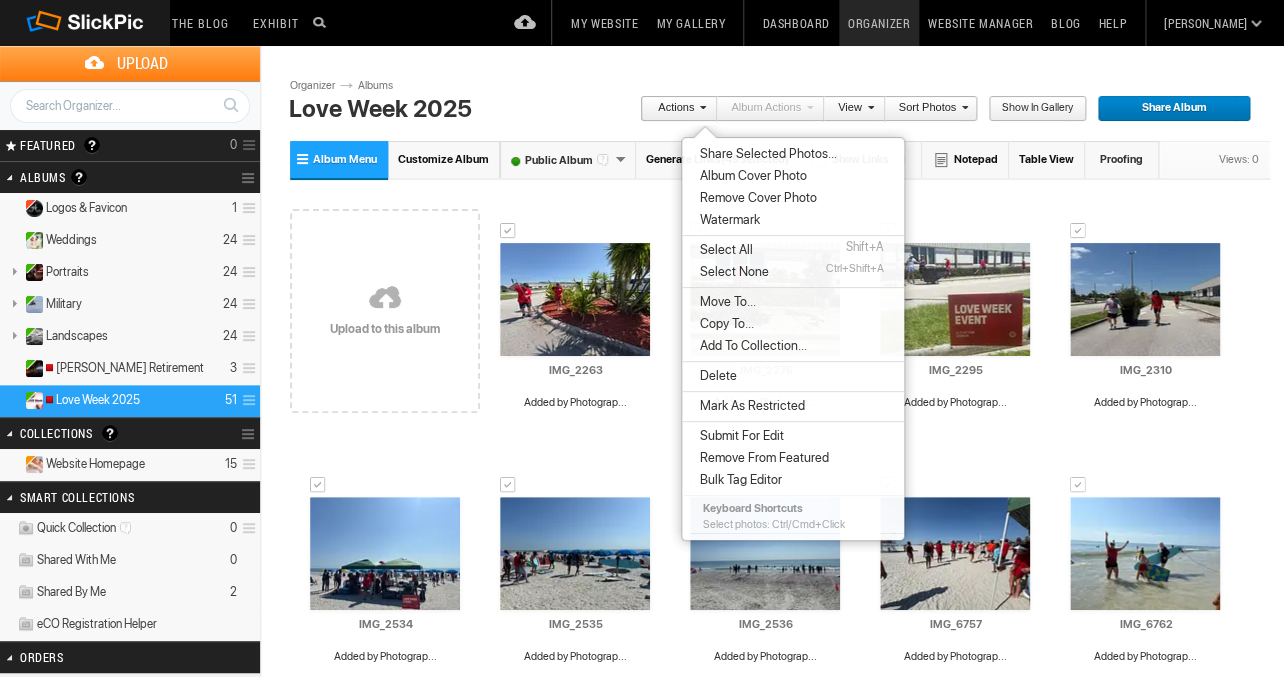 click on "Delete" at bounding box center (793, 376) 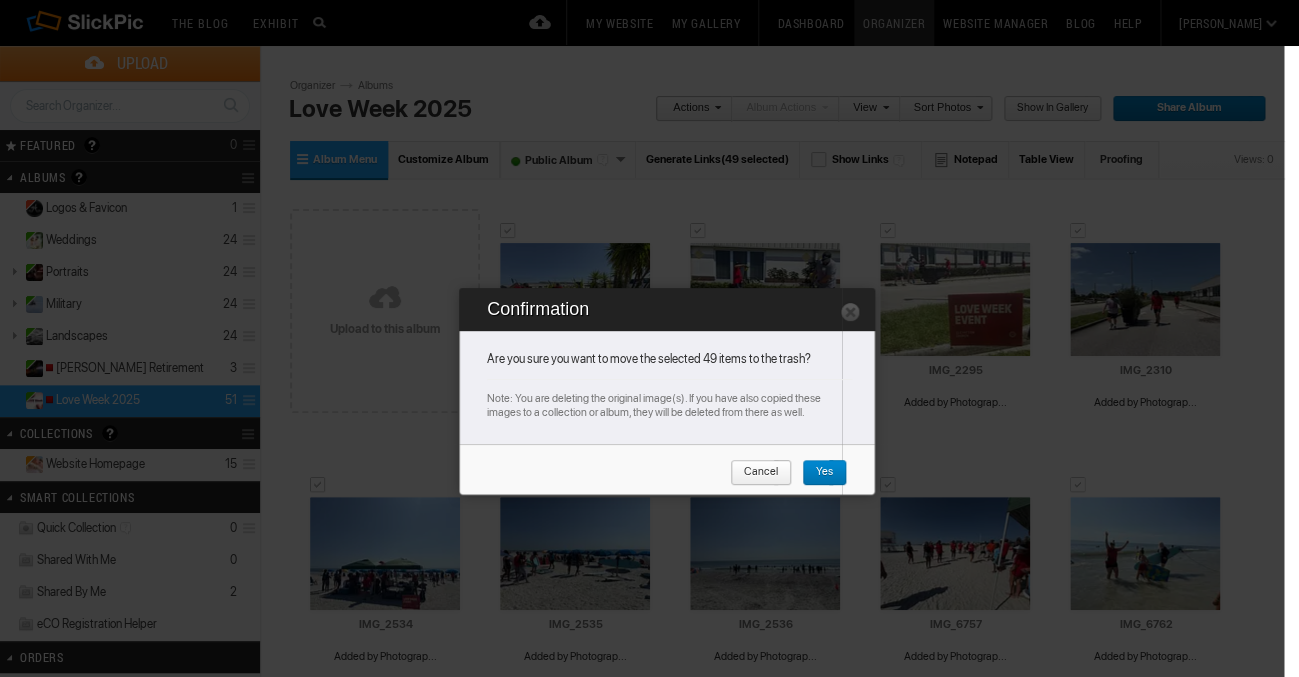 click on "Yes" at bounding box center (817, 473) 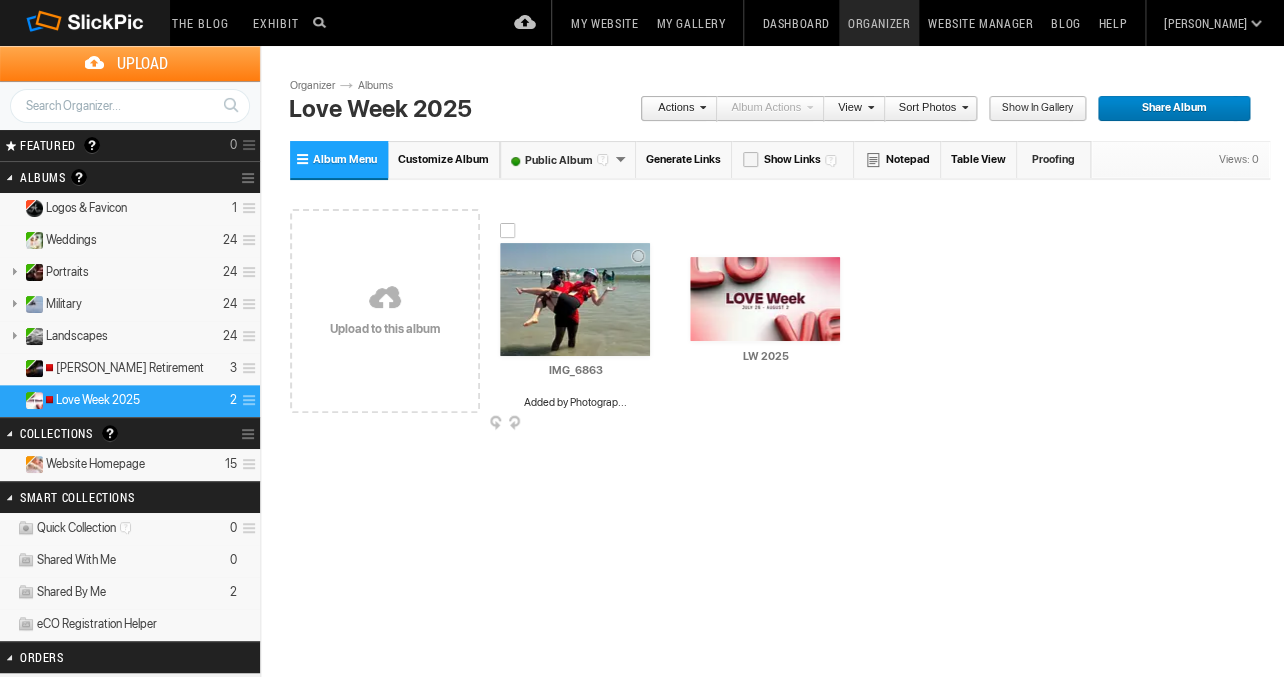 click at bounding box center [508, 231] 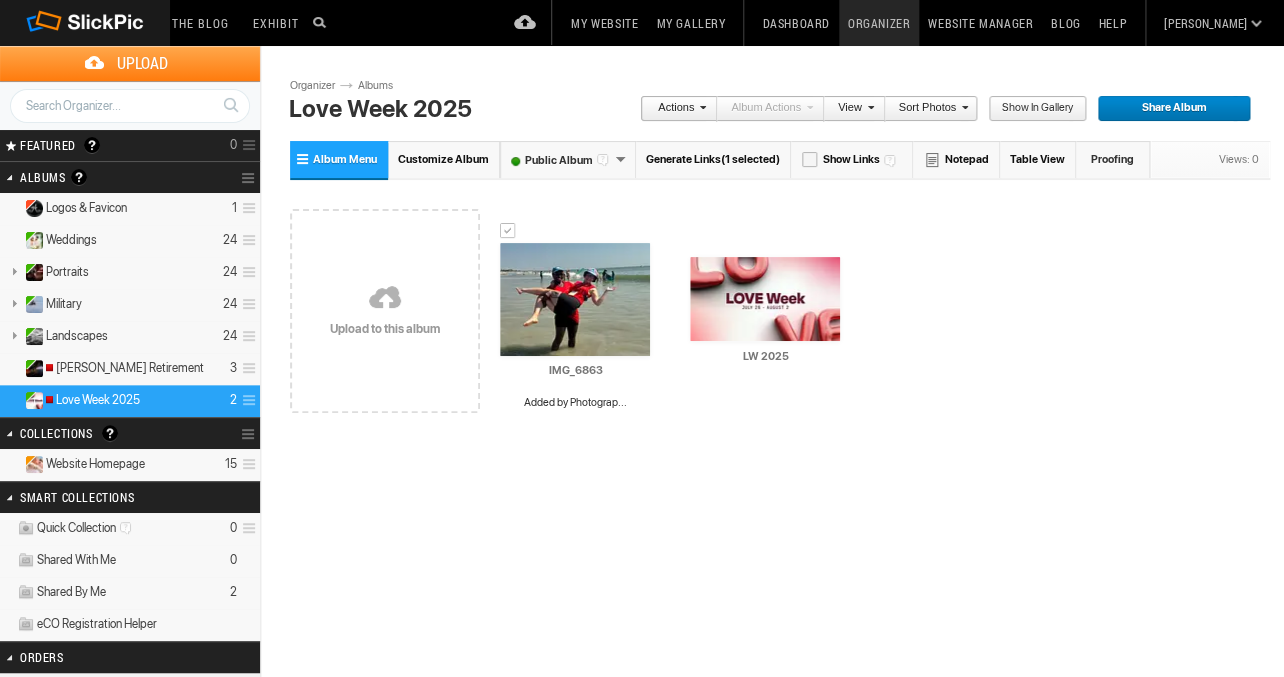 click on "Actions" at bounding box center [673, 109] 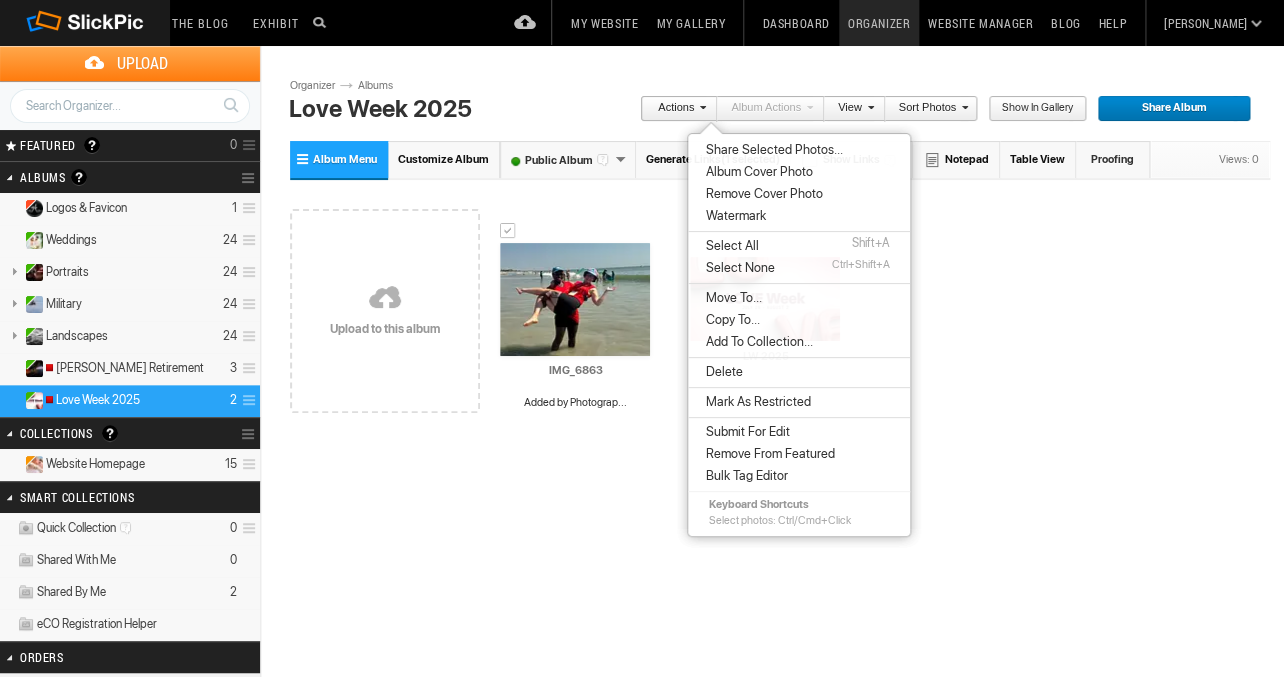 click on "Delete" at bounding box center (799, 372) 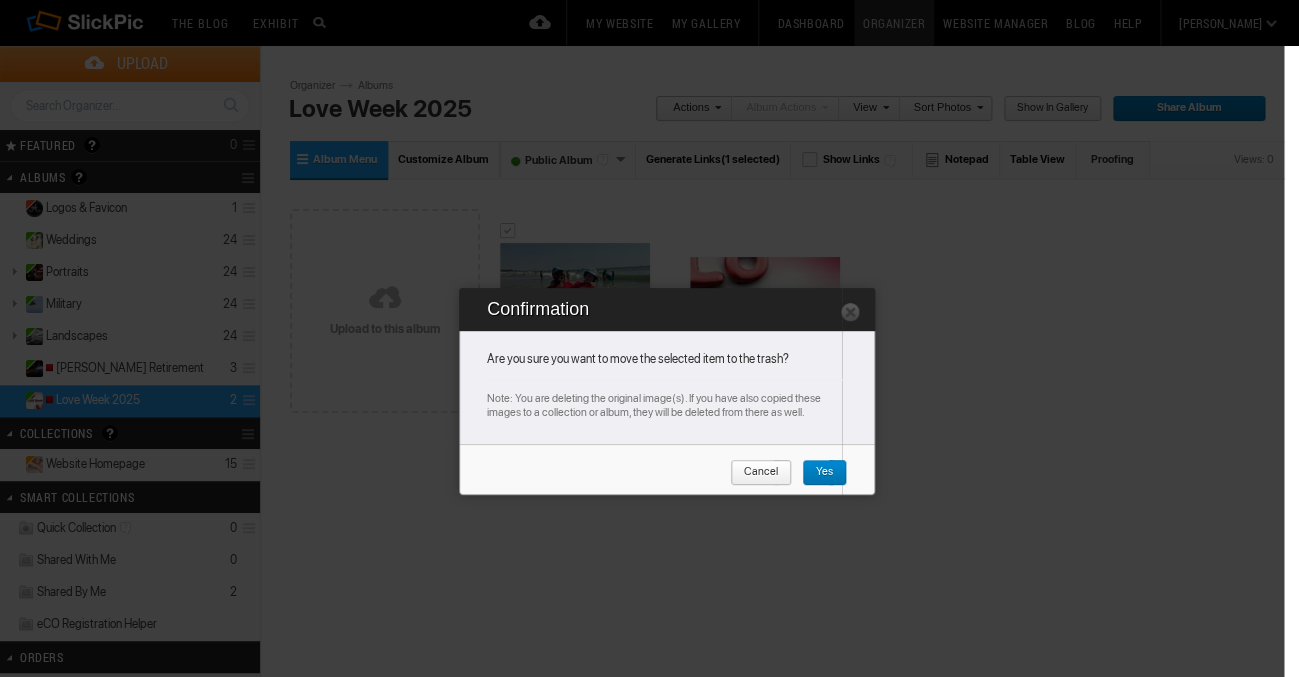 click on "Yes" at bounding box center [817, 473] 